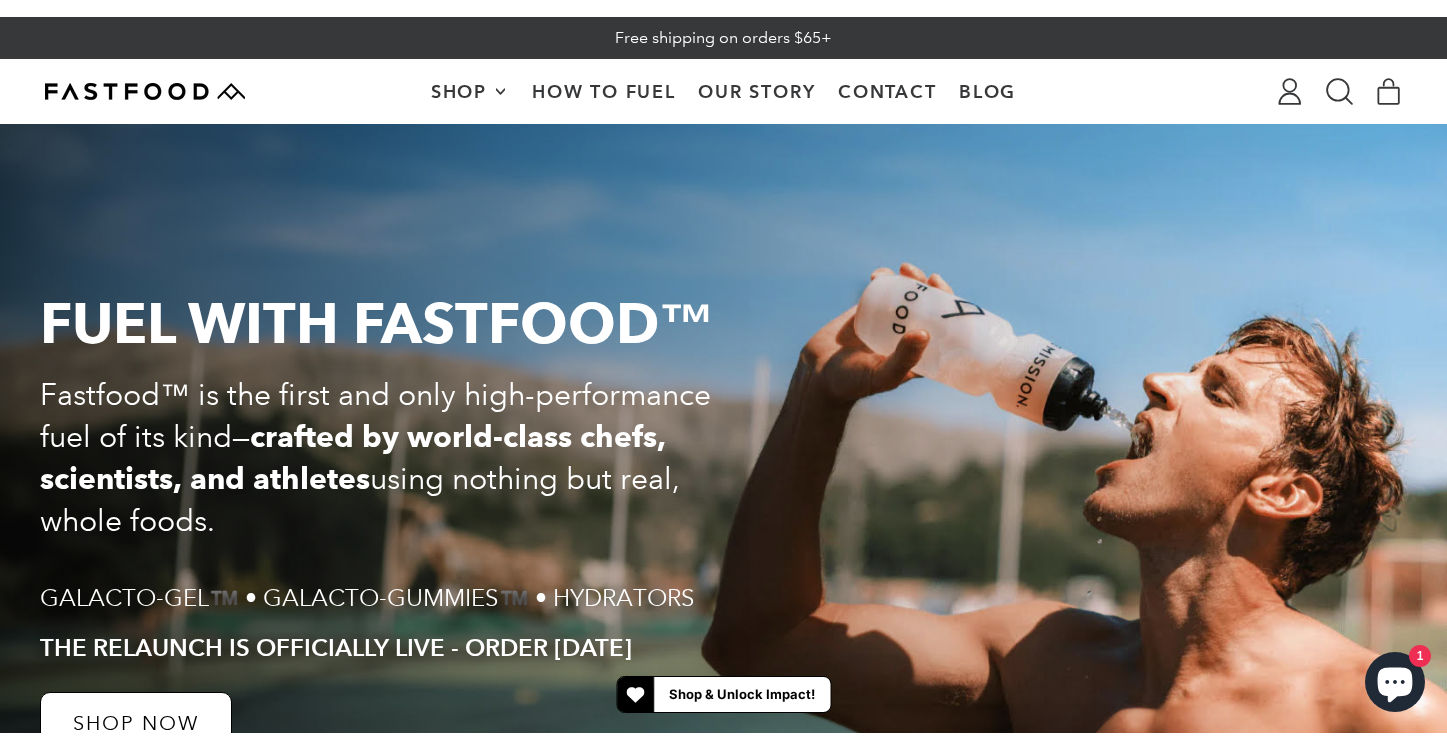 scroll, scrollTop: 0, scrollLeft: 0, axis: both 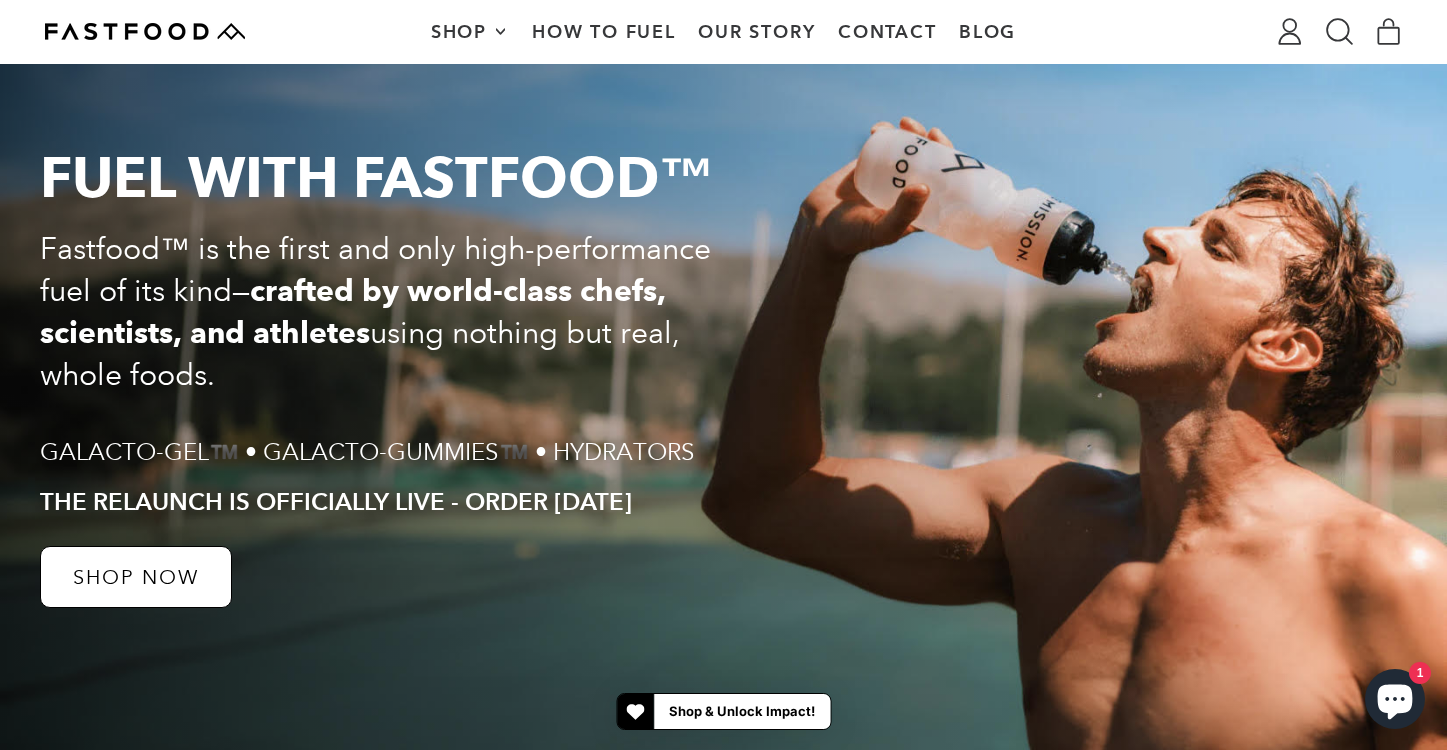 click at bounding box center (700, 378) 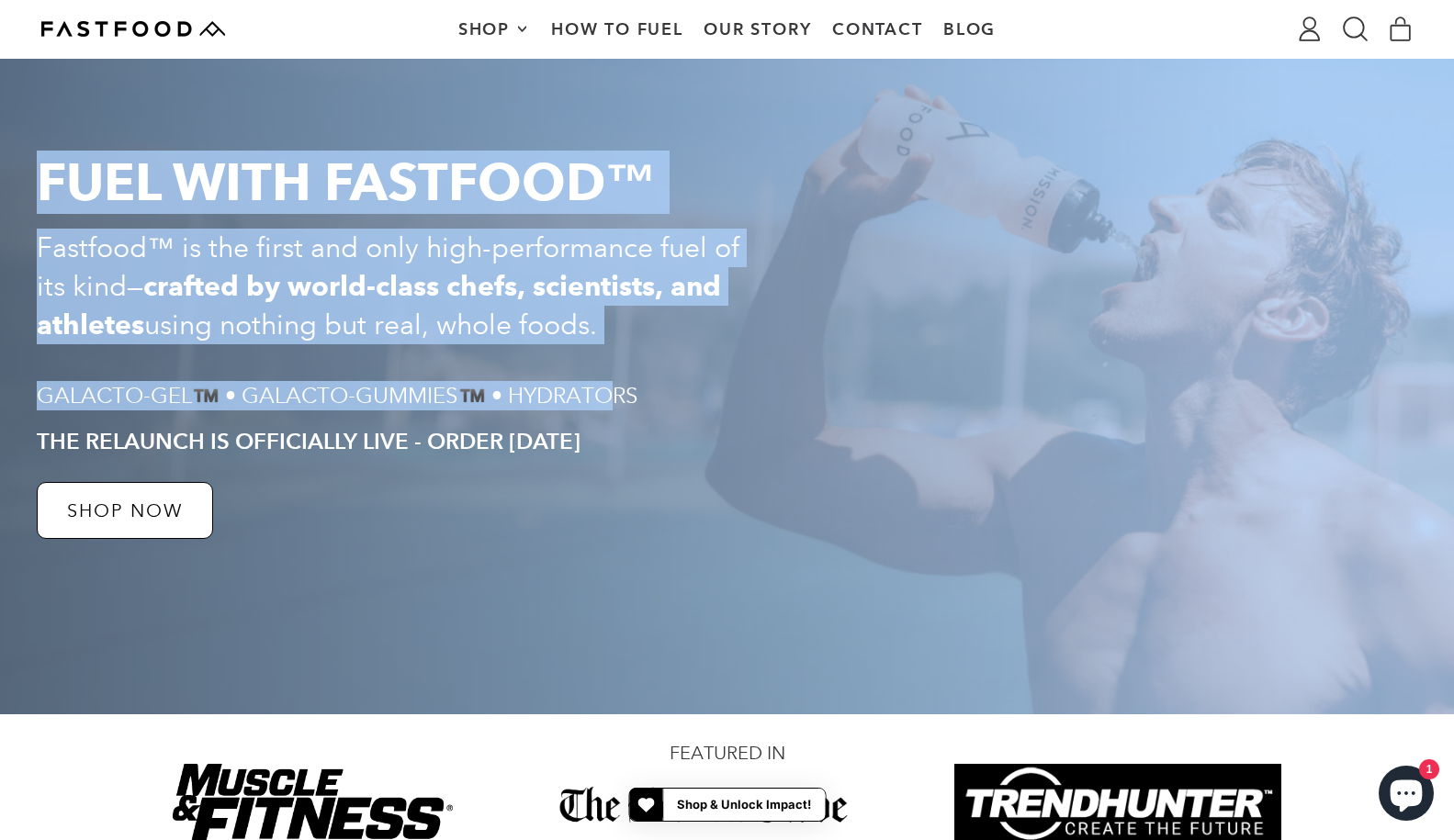 drag, startPoint x: 604, startPoint y: 404, endPoint x: 14, endPoint y: 197, distance: 625.2591 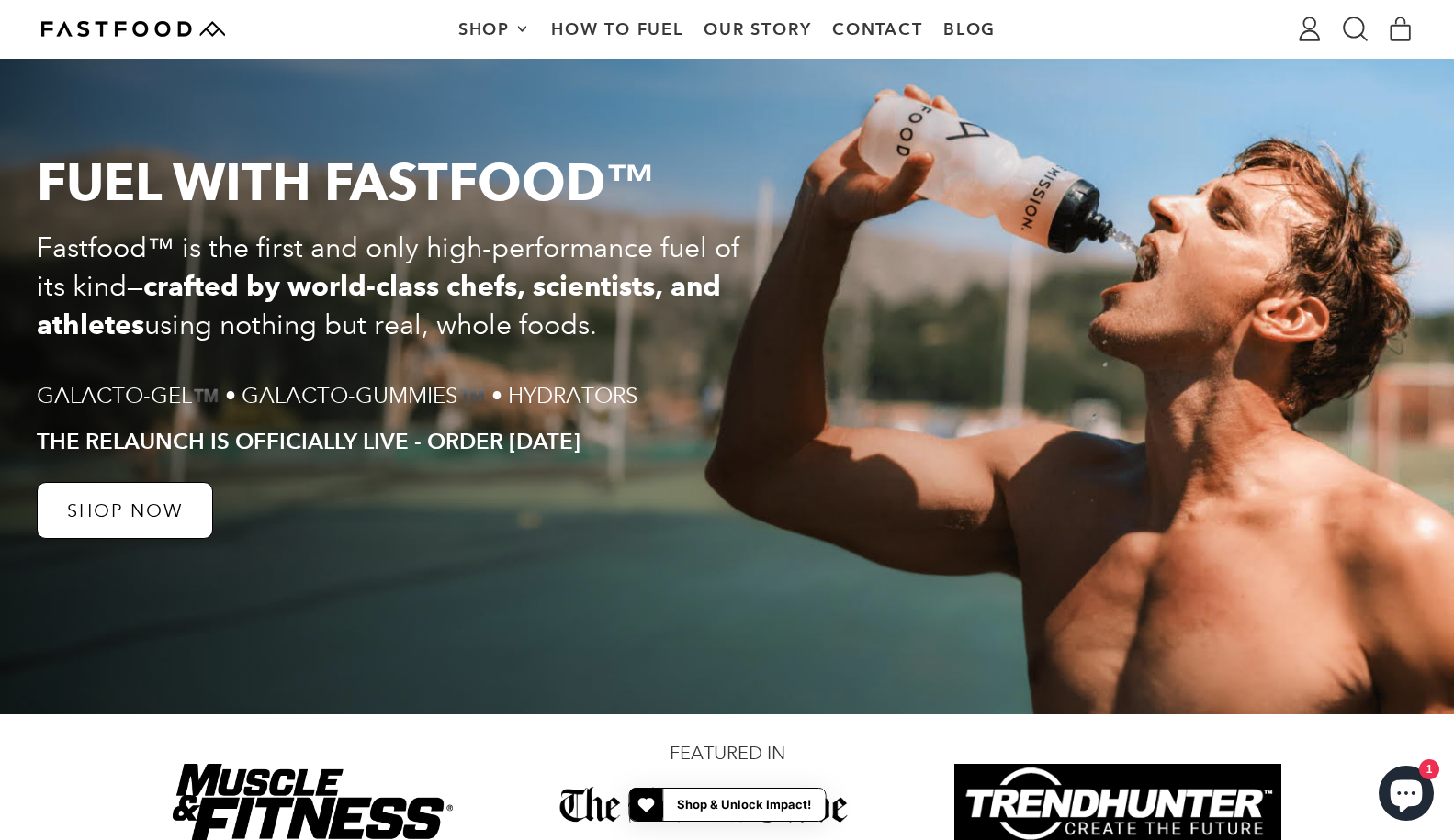 click on "Fastfood™ is the first and only high-performance fuel of its kind— crafted by world-class chefs, scientists, and athletes  using nothing but real, whole foods." at bounding box center (403, 286) 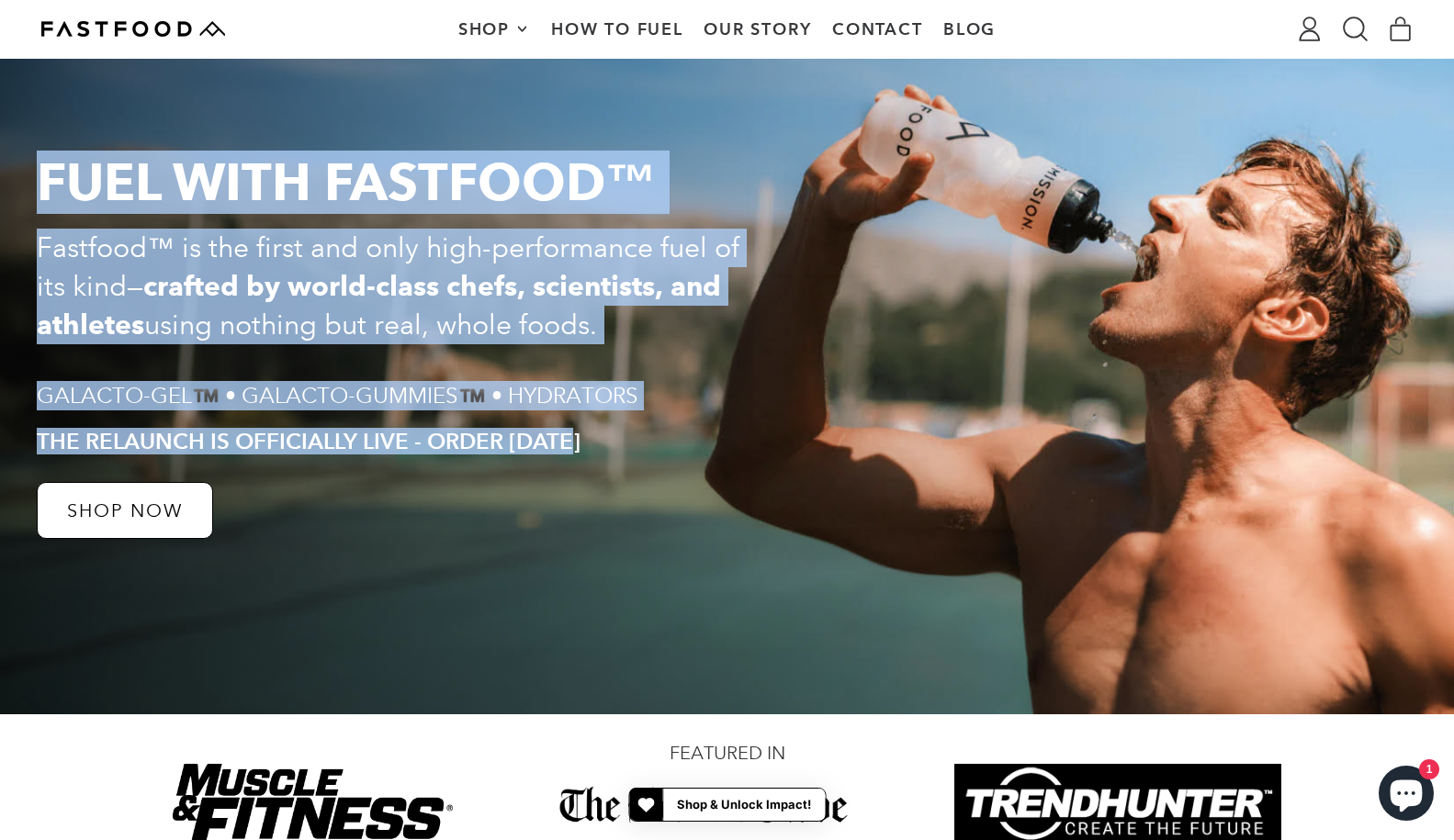 drag, startPoint x: 585, startPoint y: 454, endPoint x: 37, endPoint y: 176, distance: 614.4819 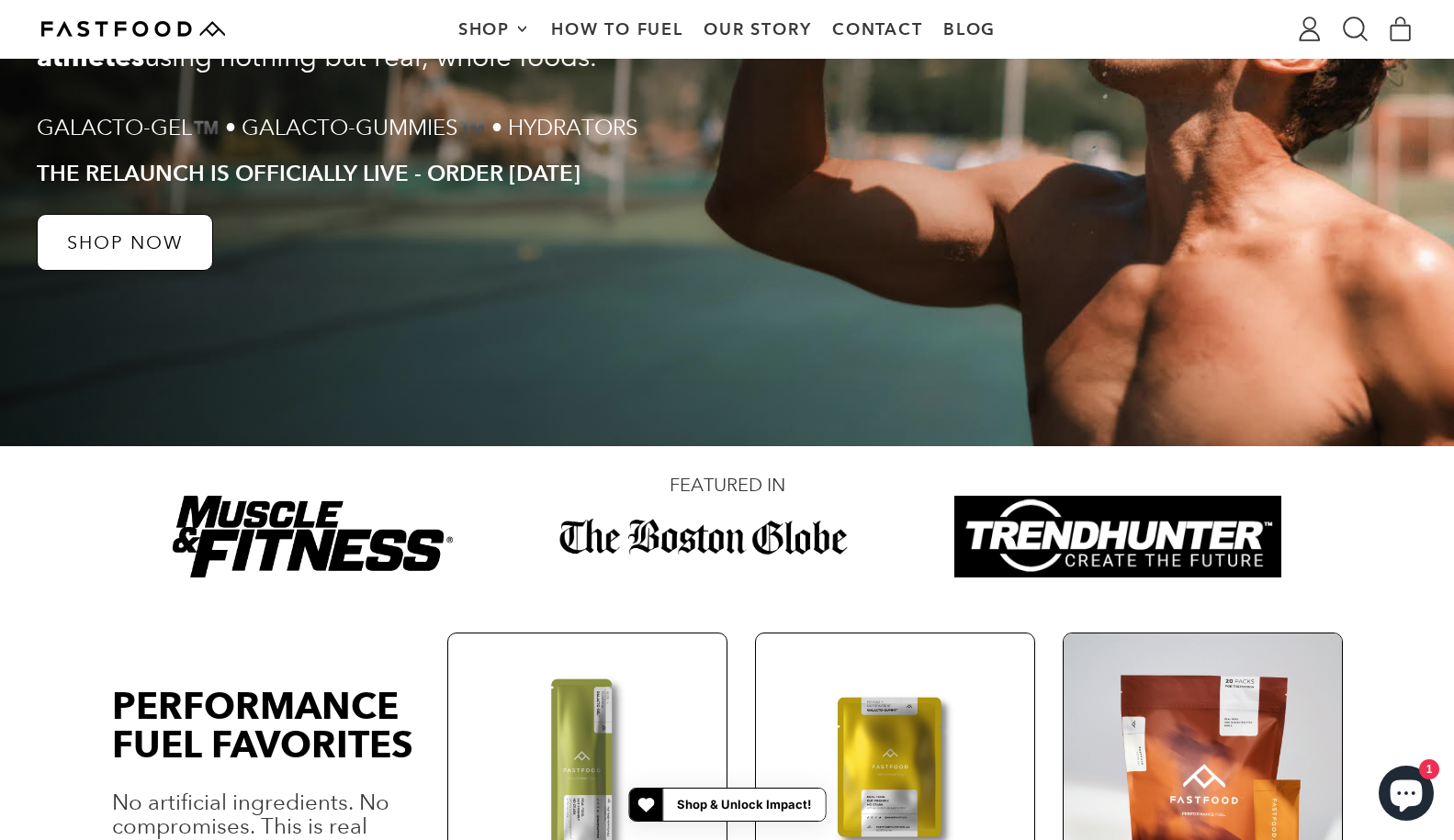 click on "Fuel with Fastfood™ Fastfood™ is the first and only high-performance fuel of its kind— crafted by world-class chefs, scientists, and athletes  using nothing but real, whole foods. Galacto-Gel™️ • Galacto-Gummies™️ • Hydrators The RELAUNCH IS OFFICIALLY LIVE - ORDER TODAY SHOP NOW Featured in PERFORMANCE FUEL FAVORITES No artificial ingredients. No compromises. This is real food, fueling real missions. Experience the power of the only fuel that dares to demand more from the industry and from you. Shop All Galacto-Gel™️ $40.00 Shop Now Galacto-Gummies™️ $46.00 Shop Now Hydrator $34.95 Shop Now Shop All Revolutionize Your Performance Learn more HOW TO FUEL WITH FASTFOOD? PRE- WORKOUT Take 45 minutes before you start training to bolster your body's glycogen. DURING TRAINING Take during training and aim for about 75g of carbs per hour for beginners, up to 125g per hour for those looking to fuel high-level performance. POST WORKOUT FASTFOOD VS. THEM CONSISTENT ENERGY GREAT TASTE US THEM" at bounding box center [727, 2088] 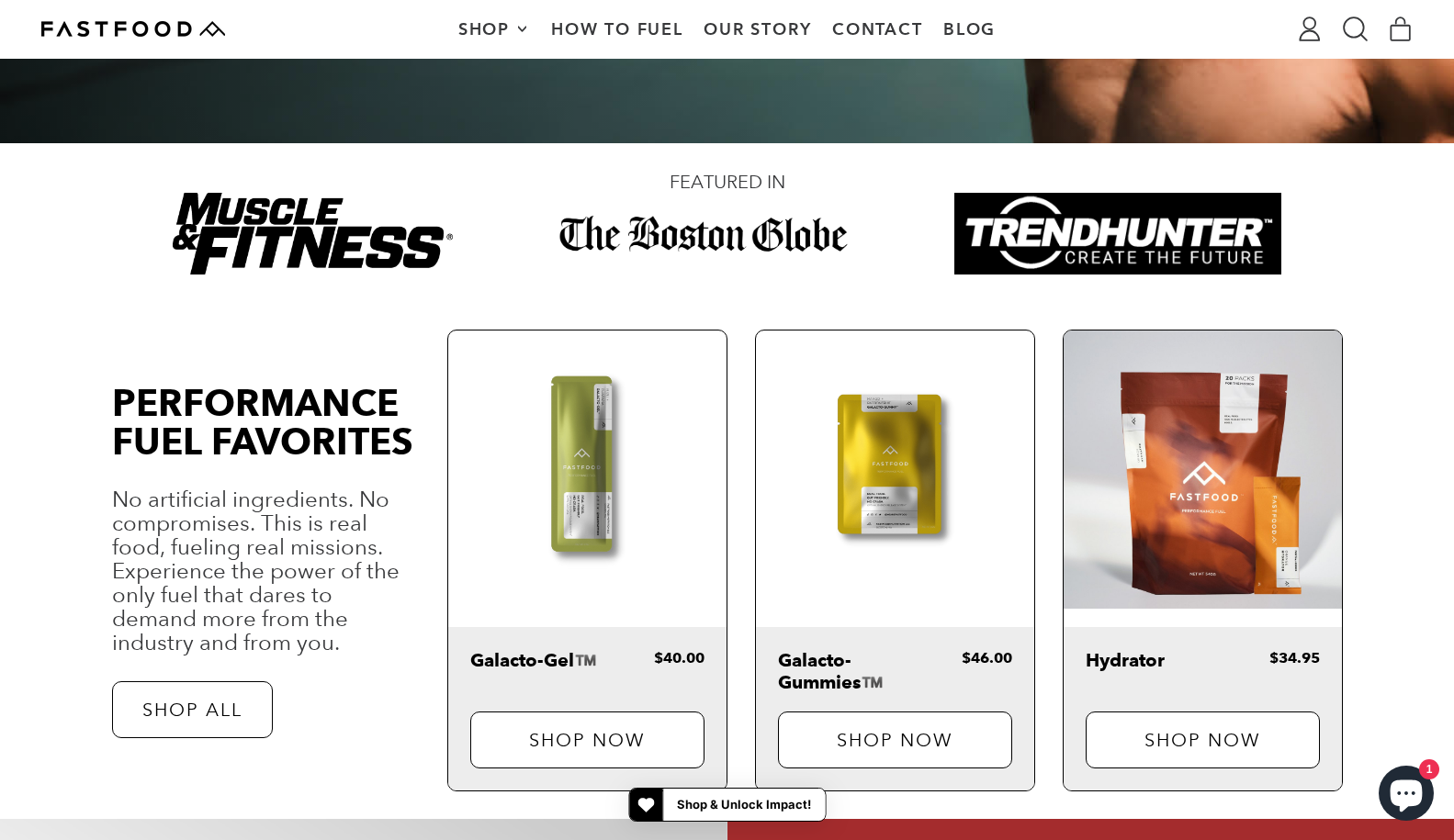 scroll, scrollTop: 748, scrollLeft: 0, axis: vertical 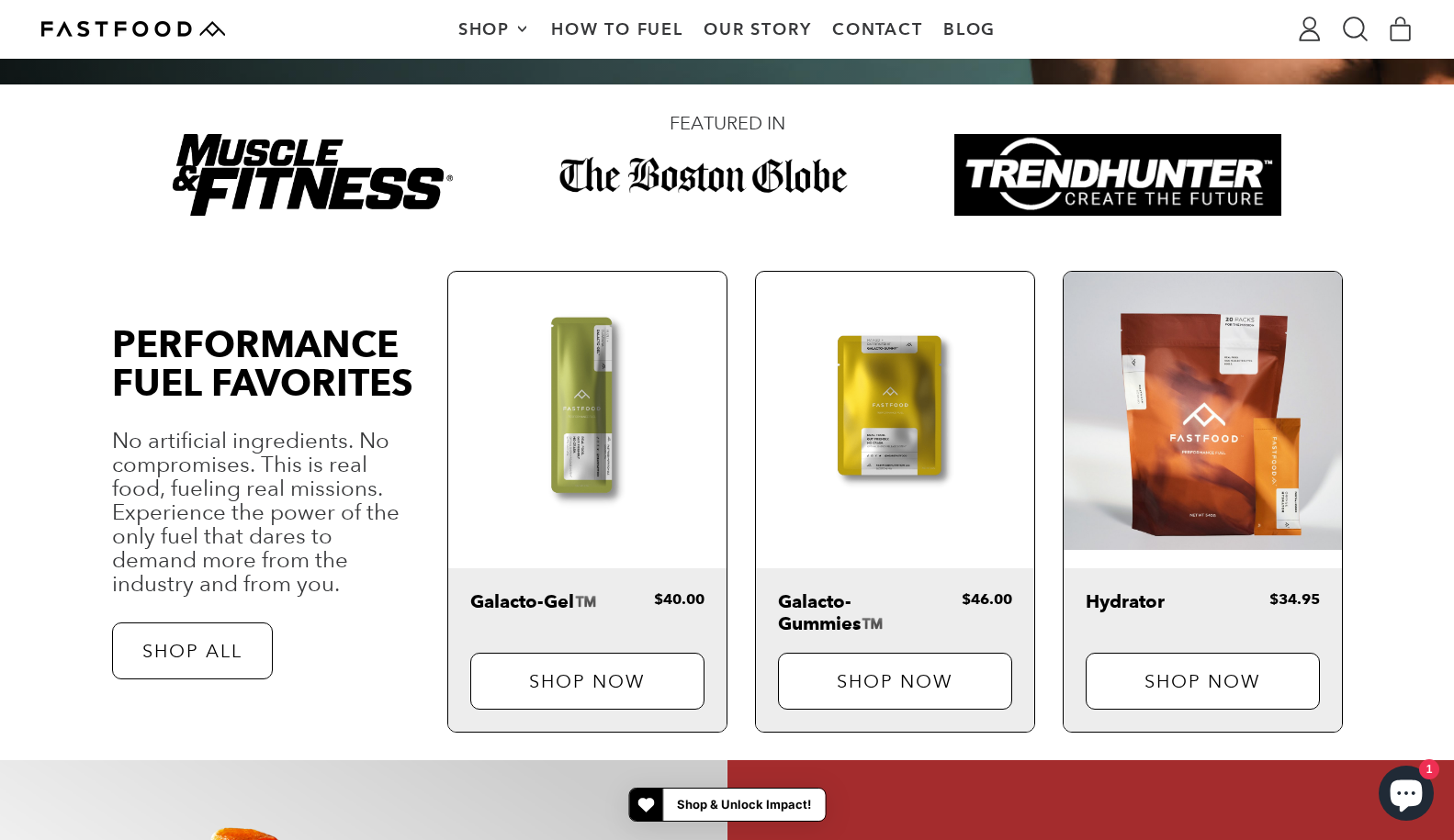 click on "PERFORMANCE FUEL FAVORITES" at bounding box center (263, 363) 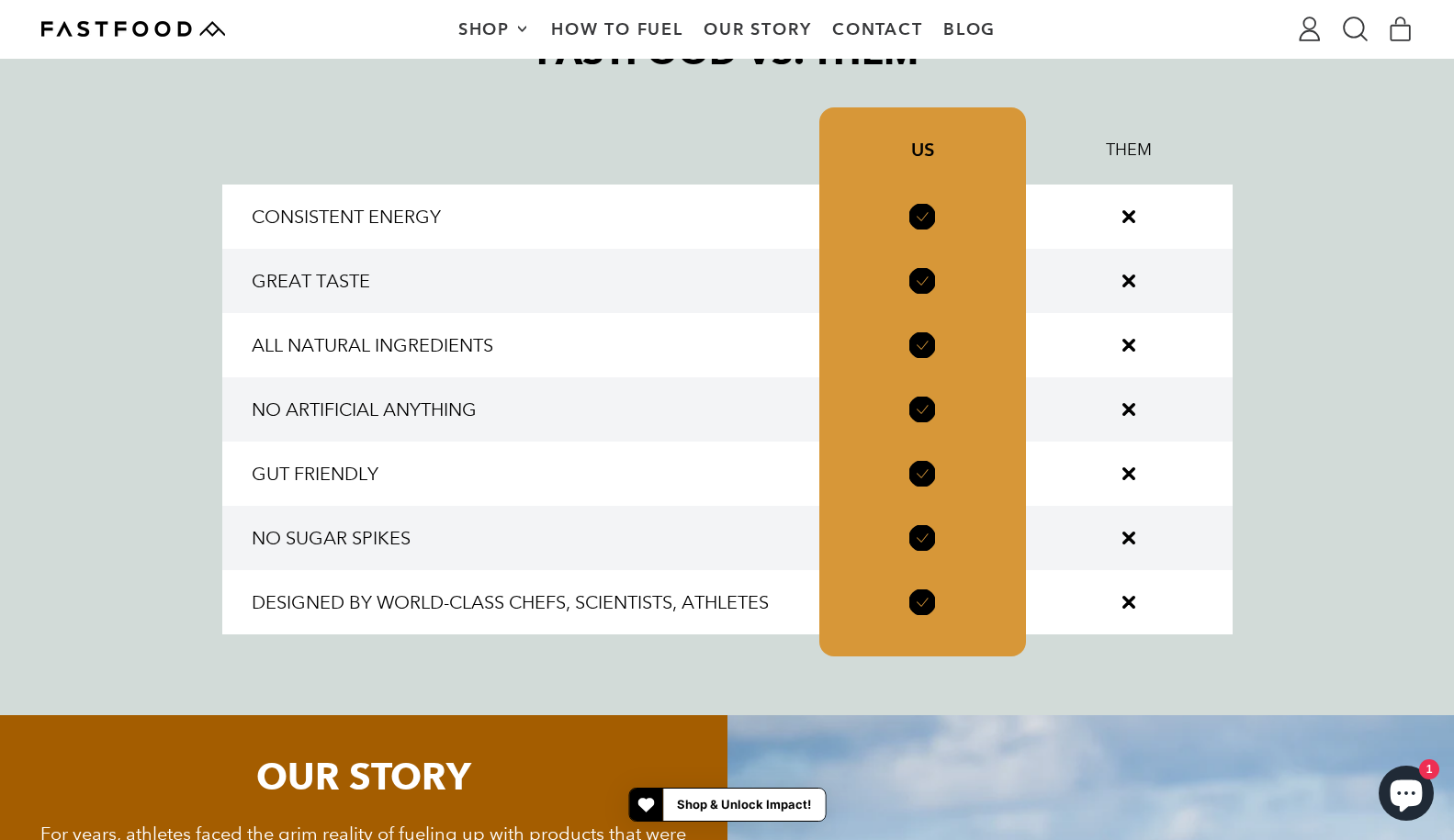 scroll, scrollTop: 2509, scrollLeft: 0, axis: vertical 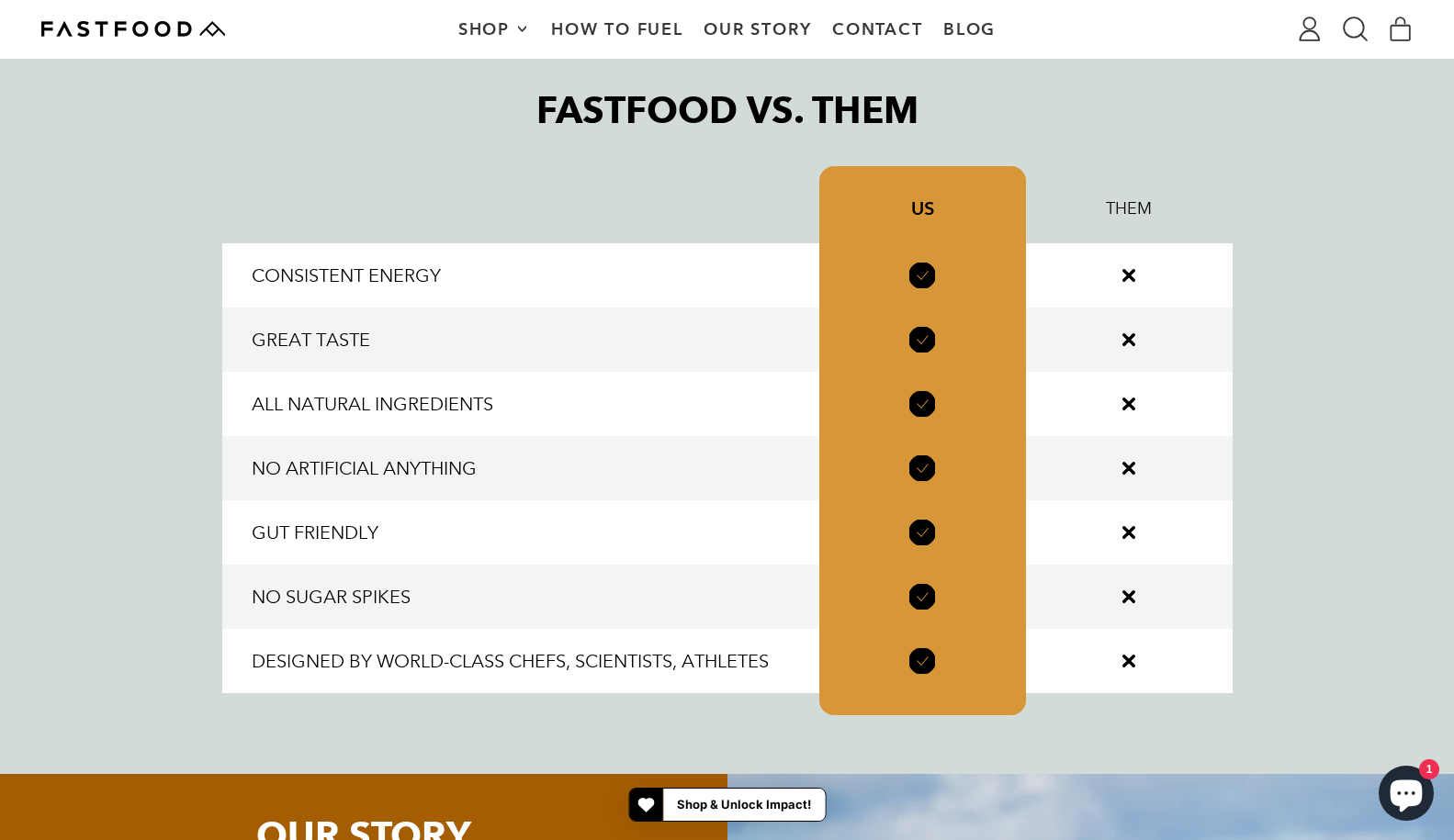 click on "Shop" at bounding box center [486, 29] 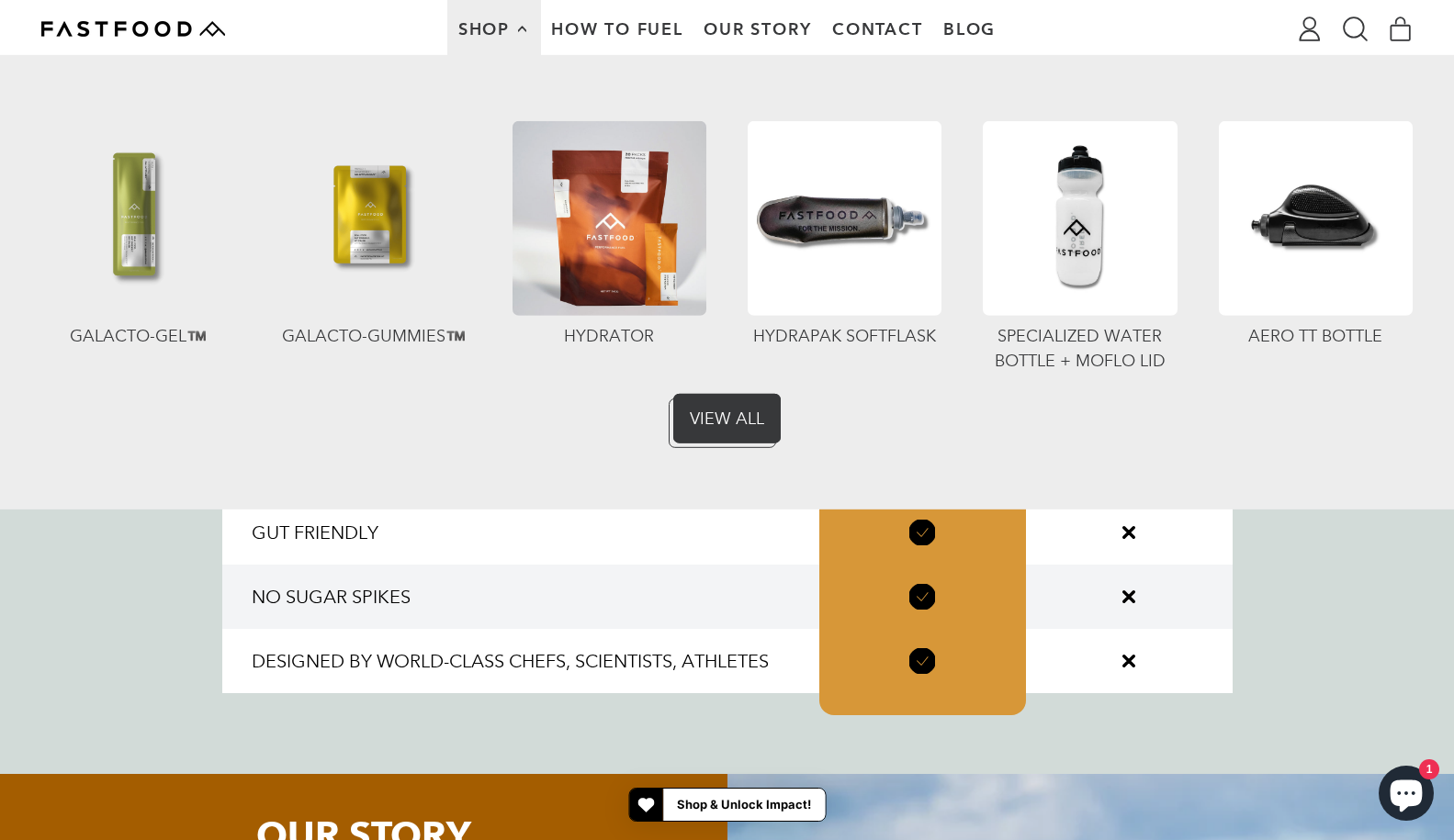 click at bounding box center [138, 218] 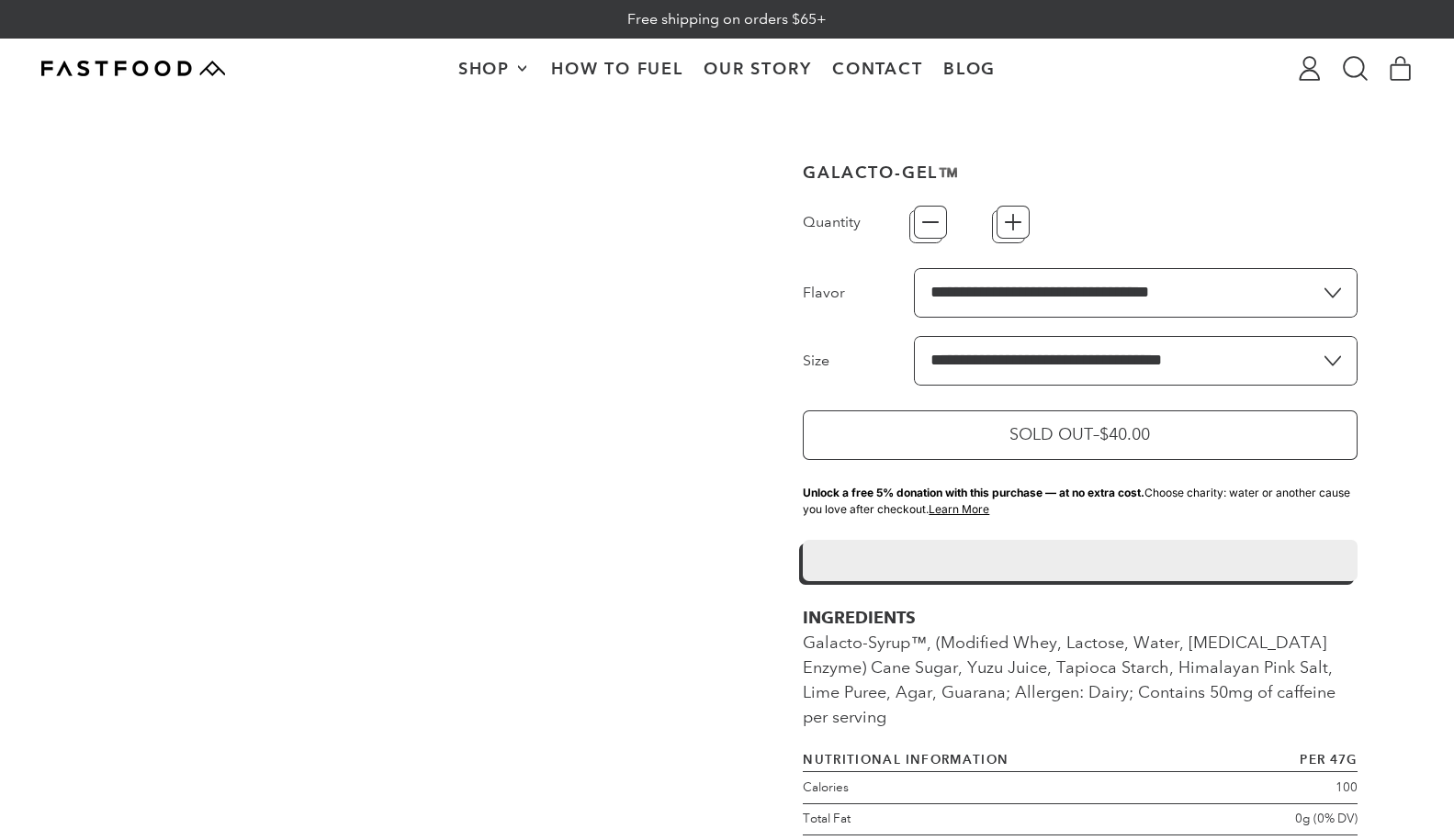 type on "*" 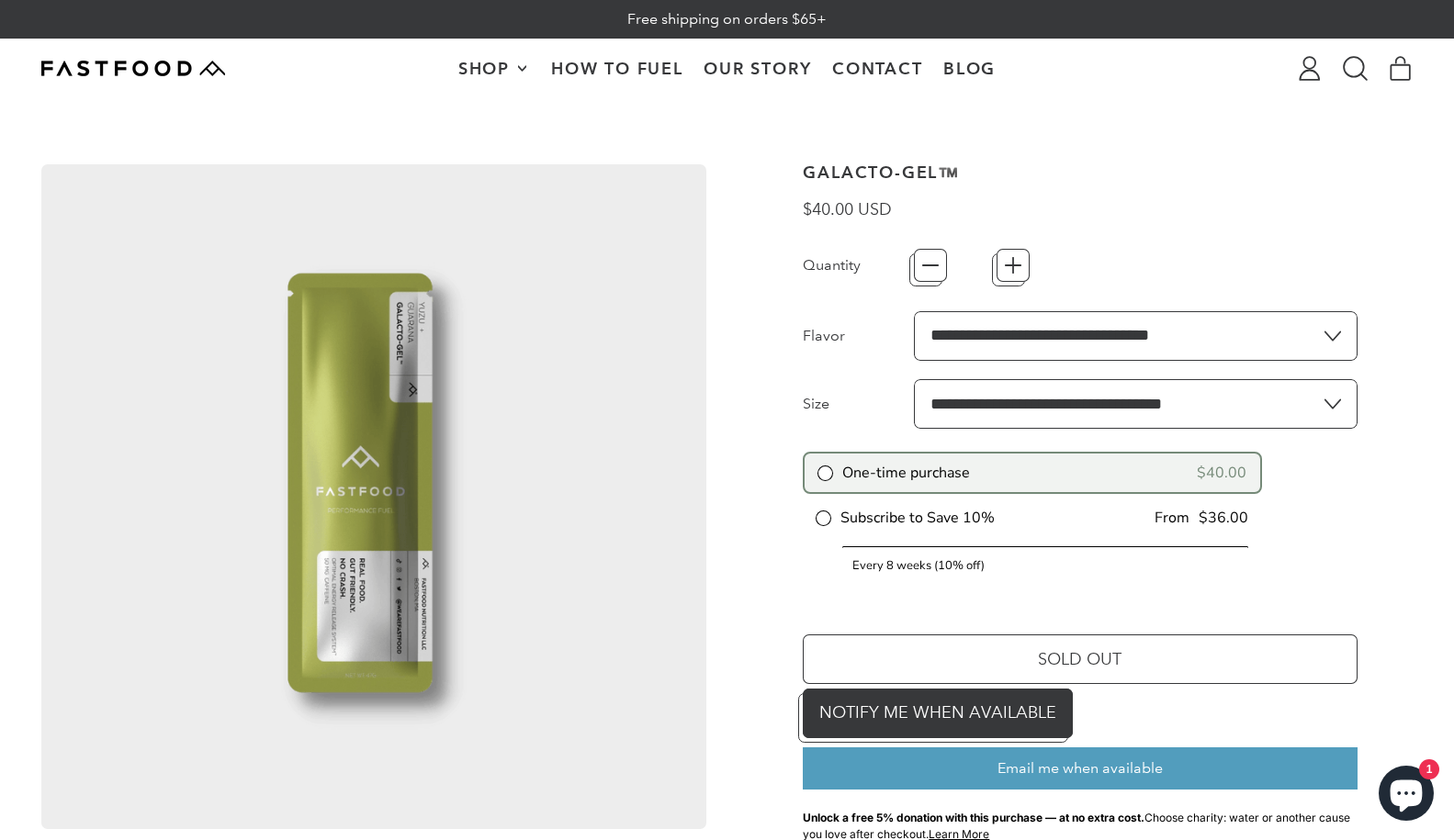 scroll, scrollTop: 0, scrollLeft: 0, axis: both 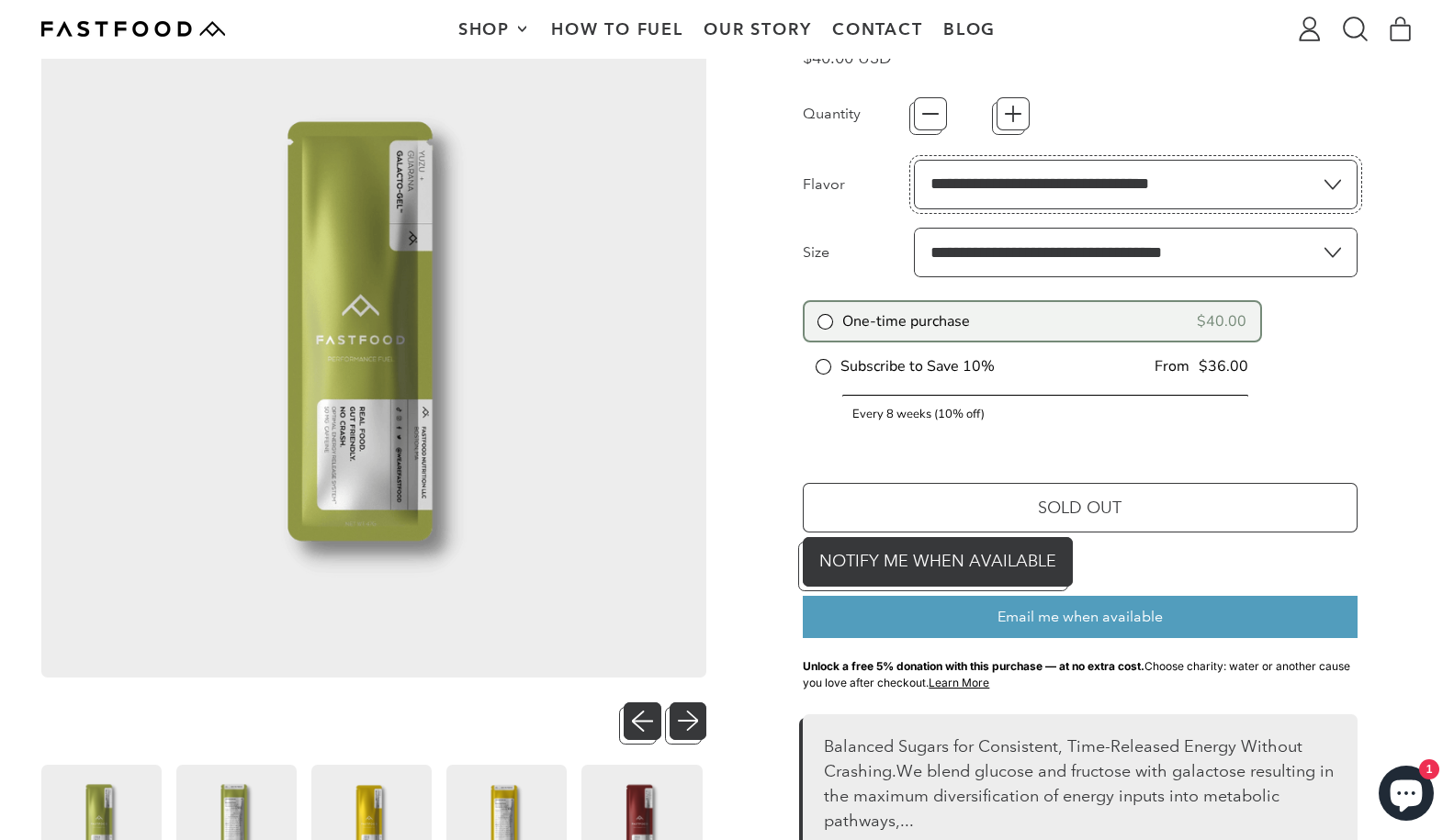 click on "**********" at bounding box center [1135, 185] 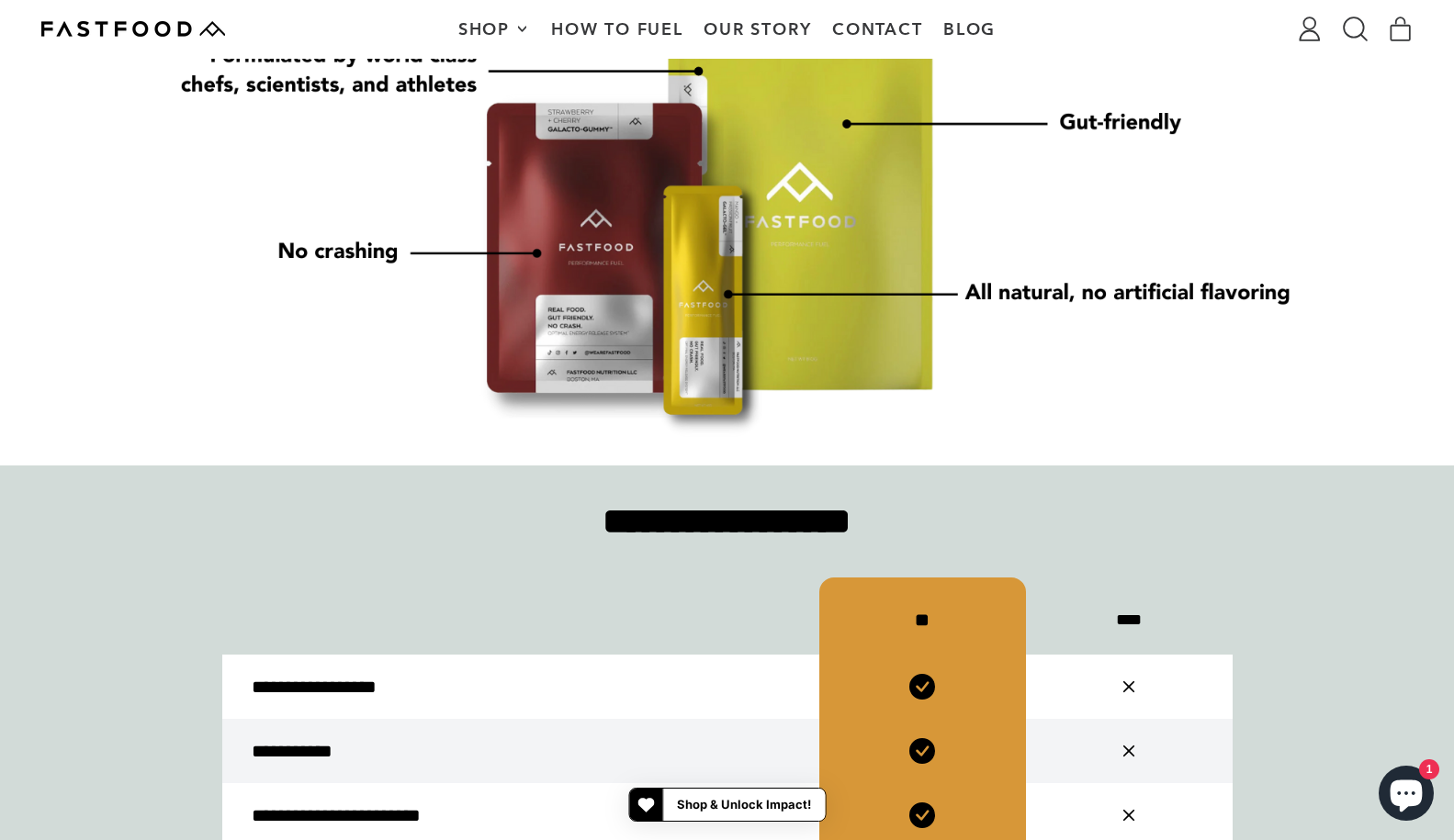 scroll, scrollTop: 2130, scrollLeft: 0, axis: vertical 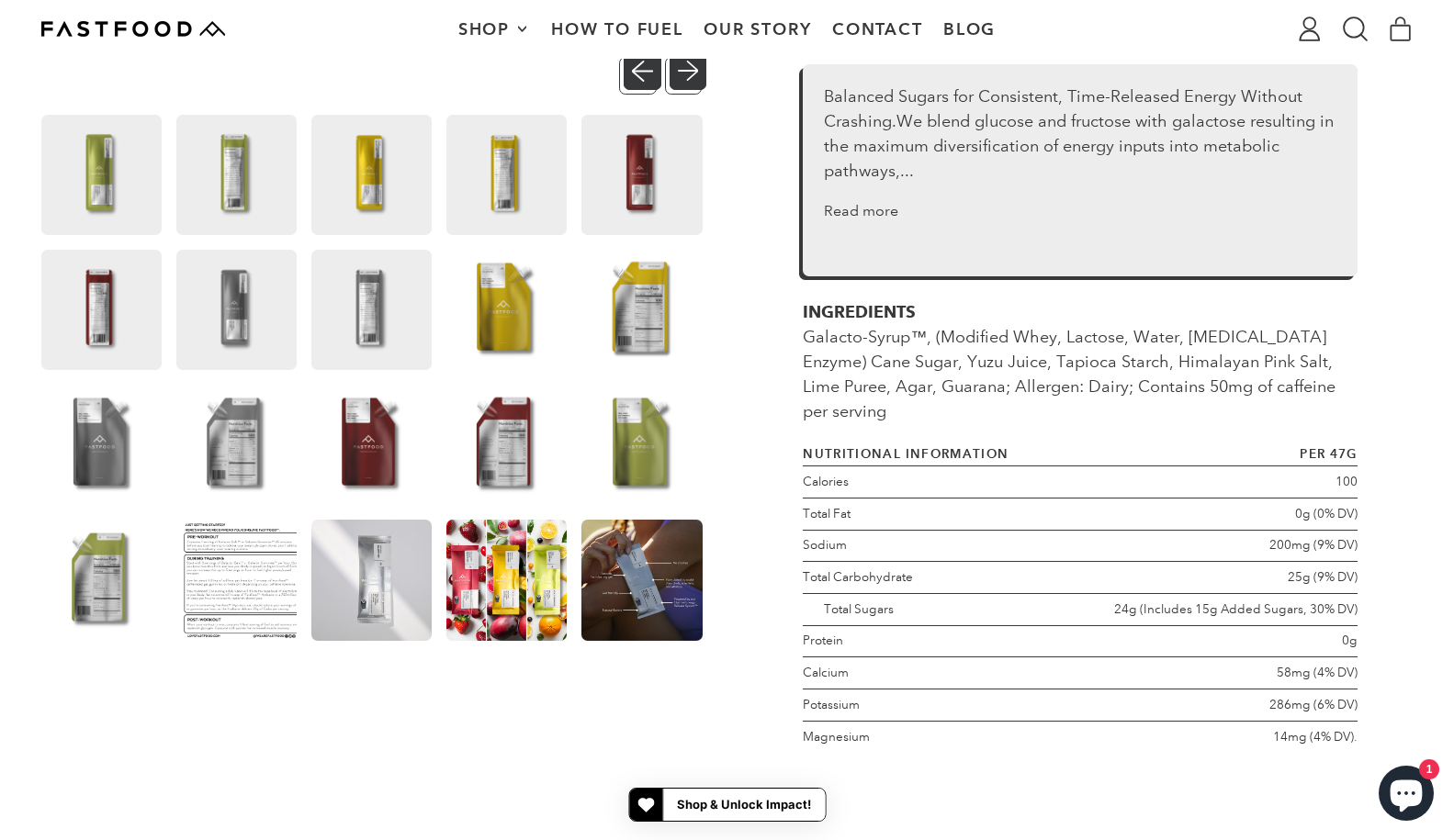 click on "Shop" at bounding box center [494, 29] 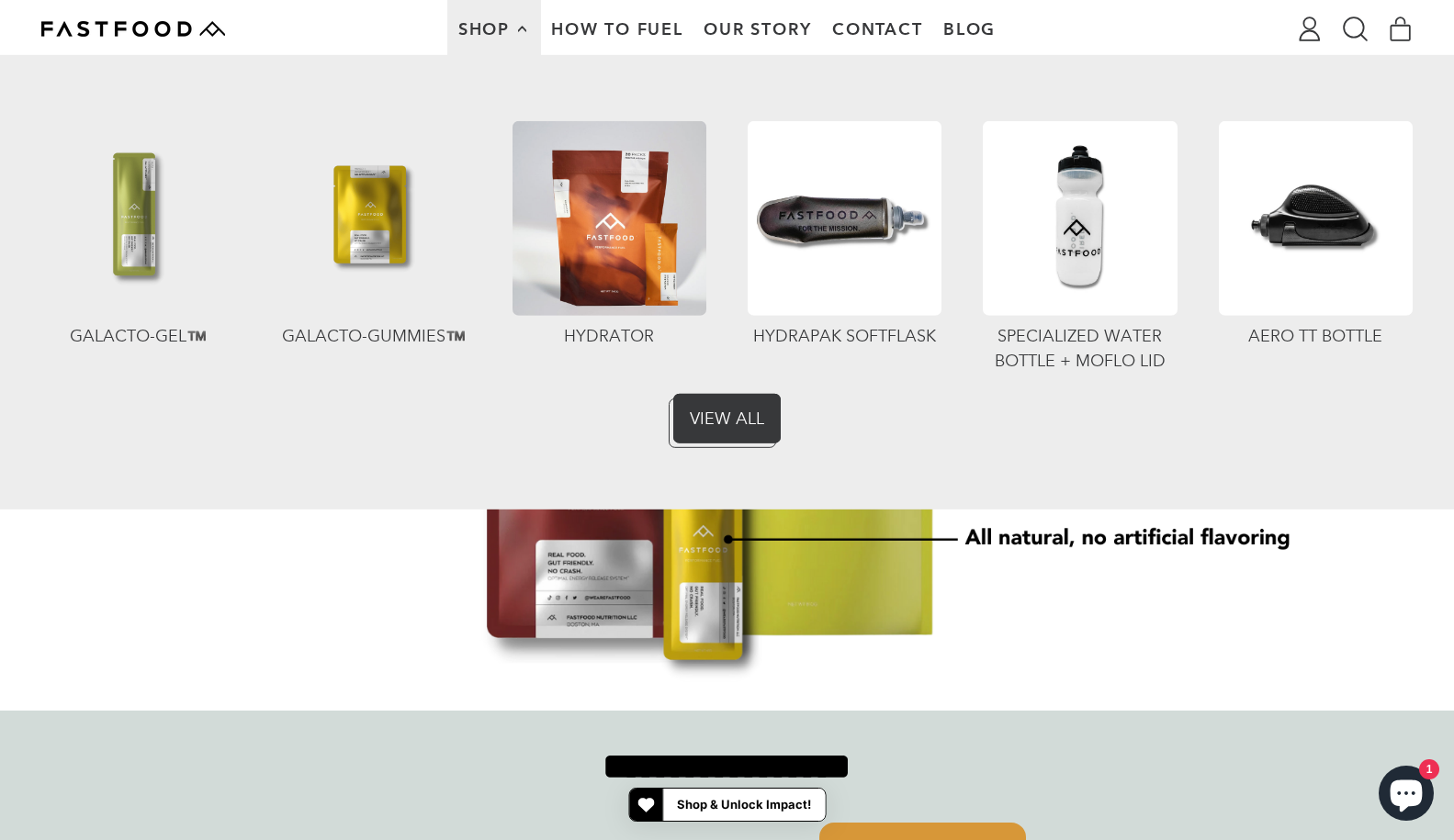 scroll, scrollTop: 1644, scrollLeft: 0, axis: vertical 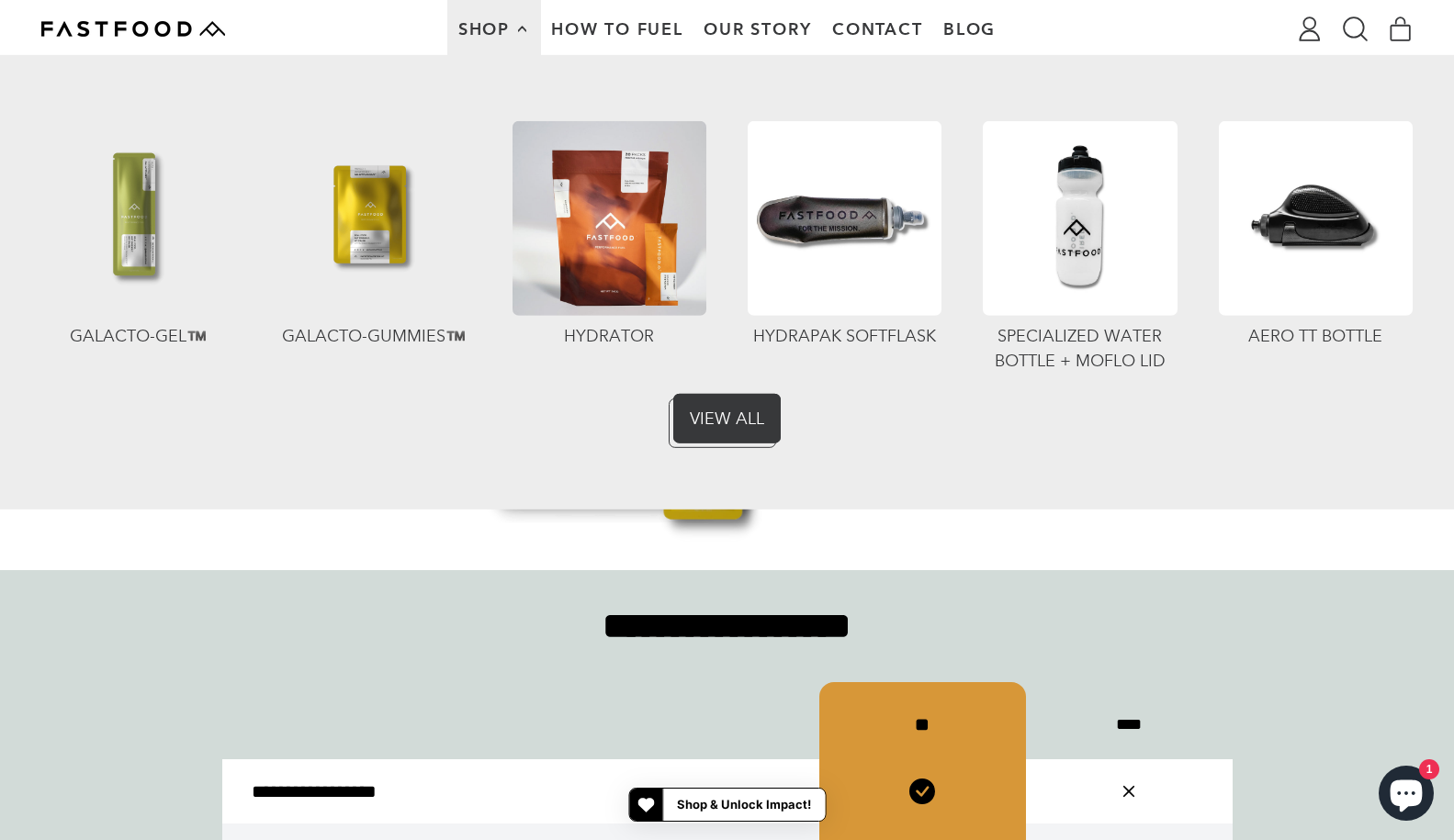 click on "**********" at bounding box center [521, 957] 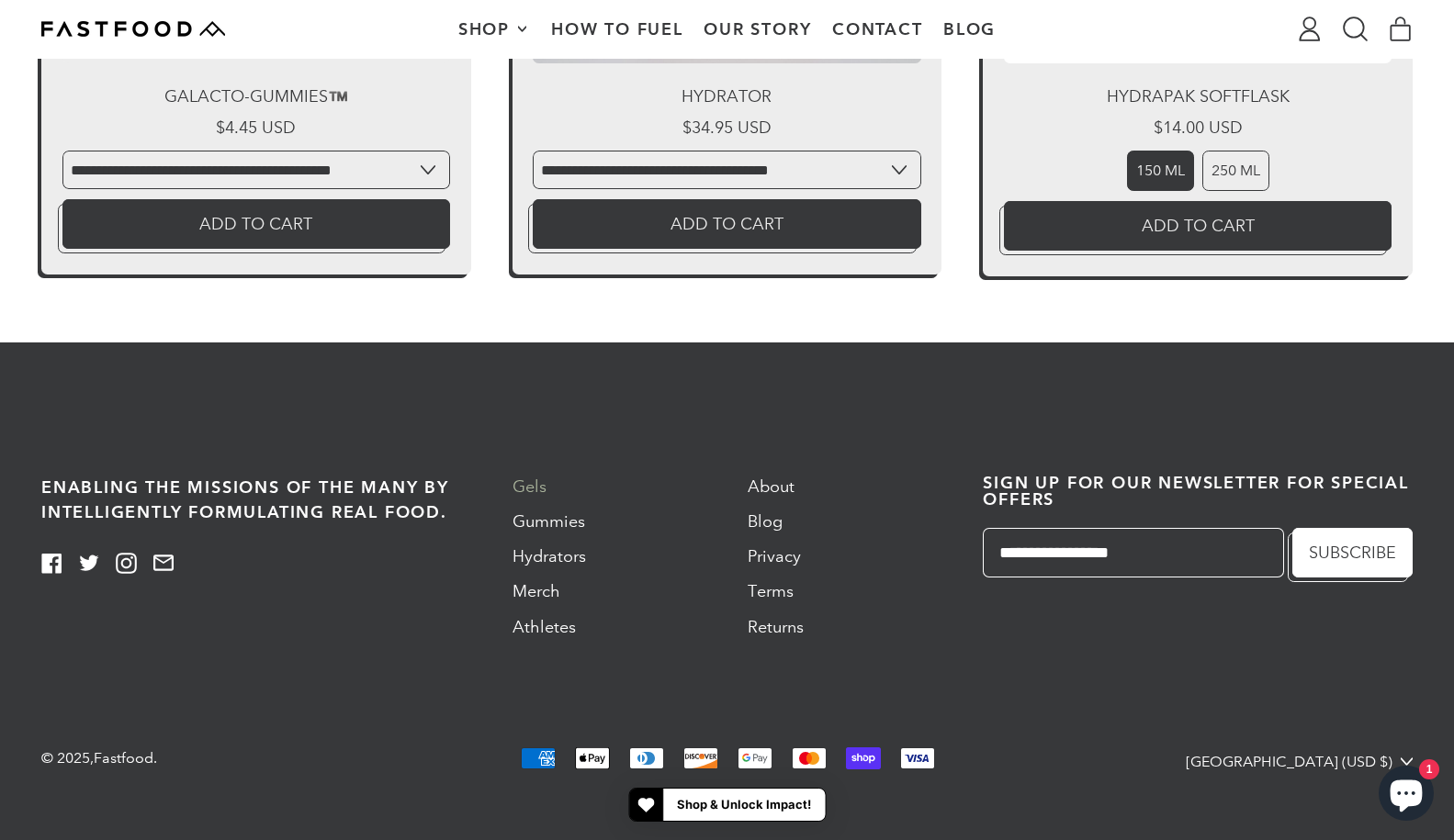 scroll, scrollTop: 4836, scrollLeft: 0, axis: vertical 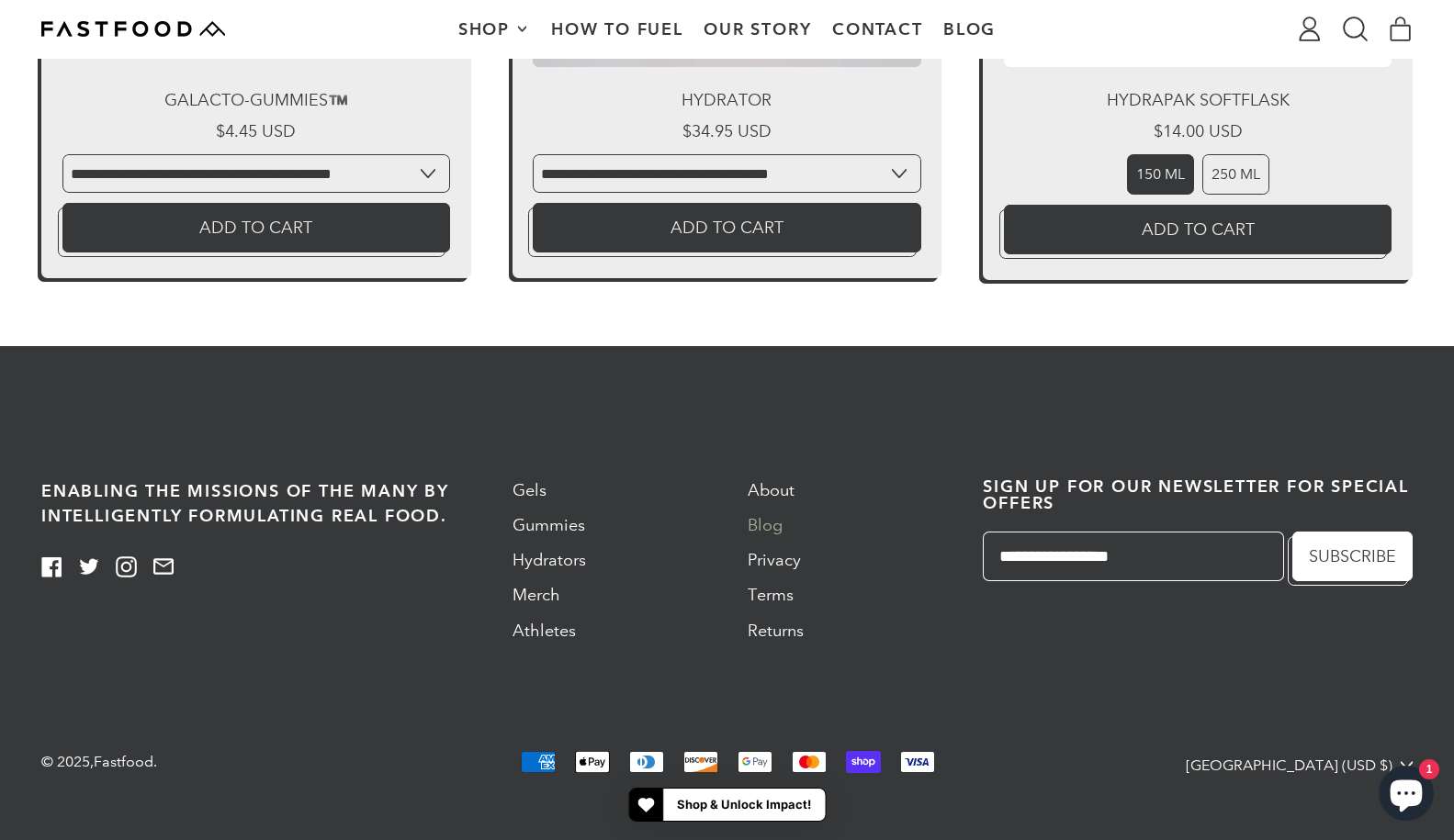 click on "Blog" at bounding box center (765, 525) 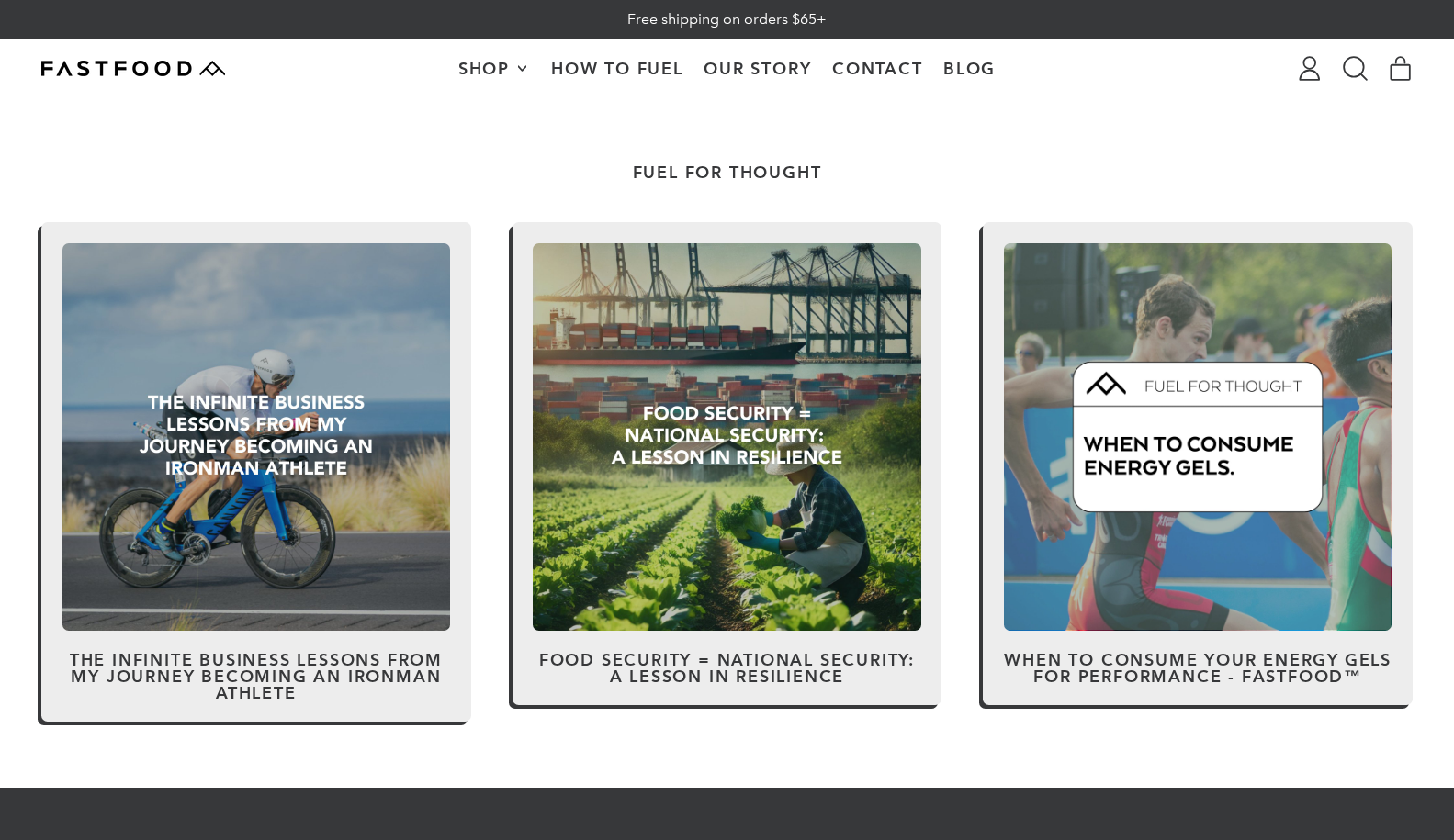 scroll, scrollTop: 0, scrollLeft: 0, axis: both 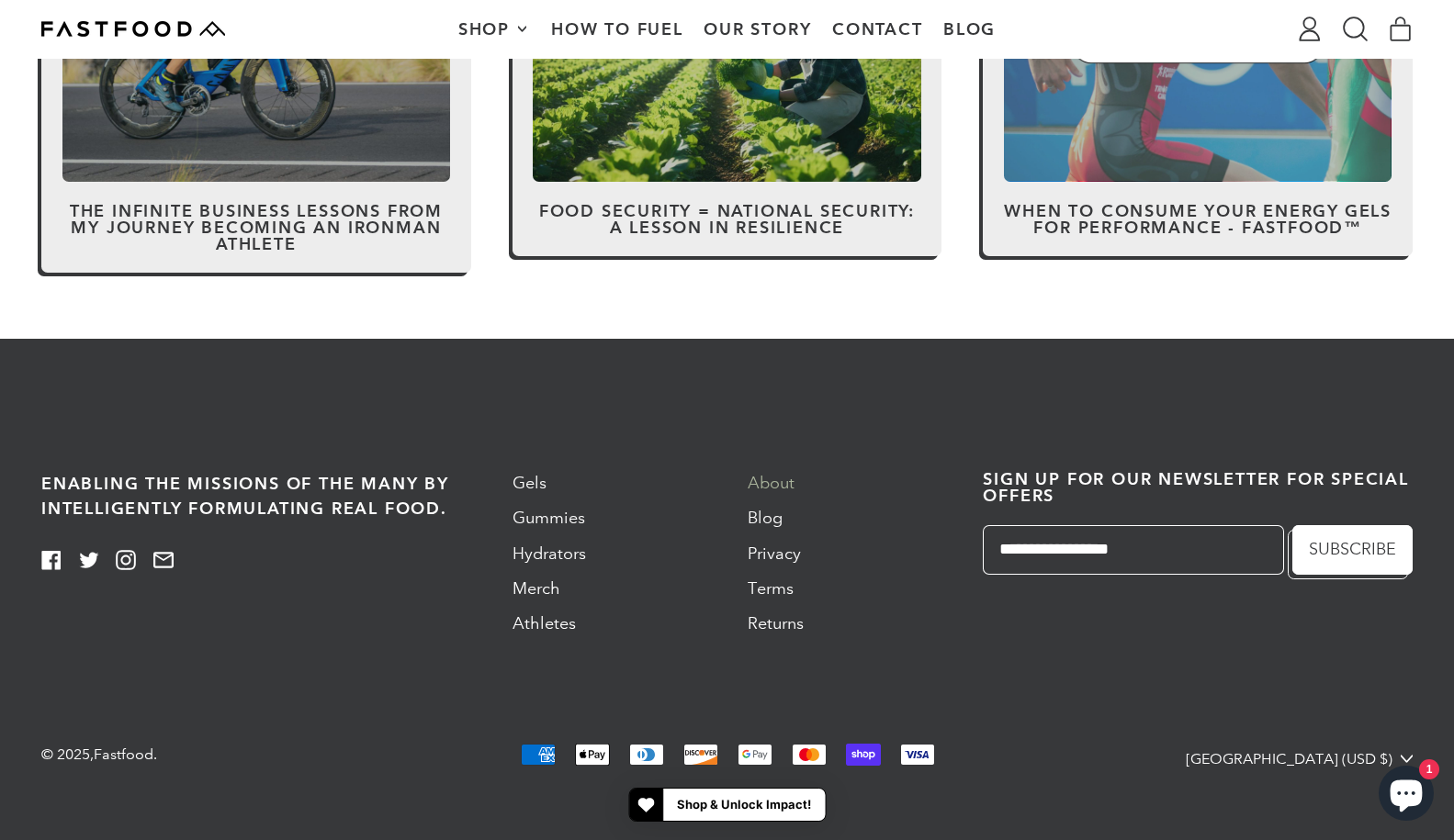click on "About" at bounding box center (771, 483) 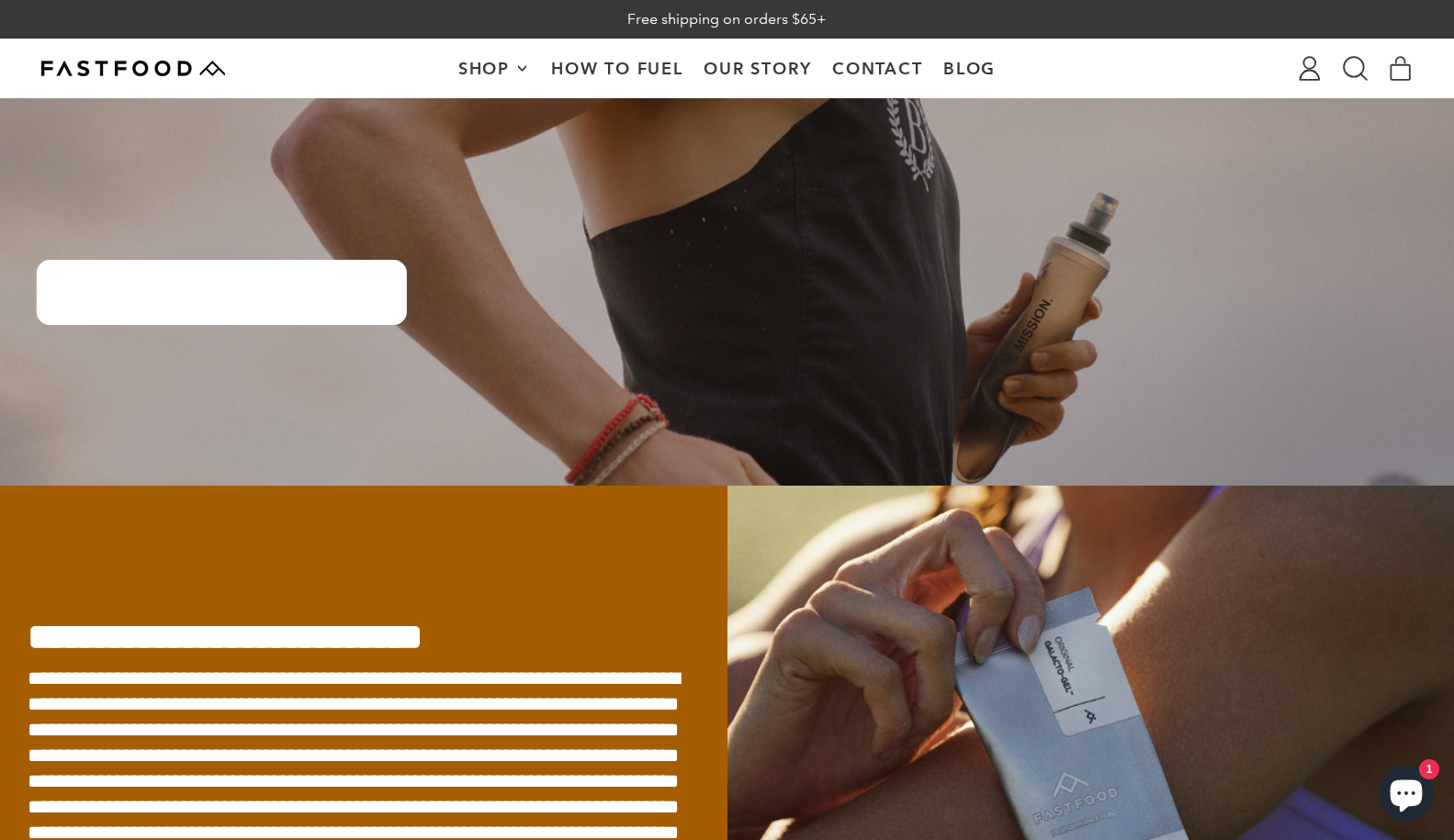 scroll, scrollTop: 0, scrollLeft: 0, axis: both 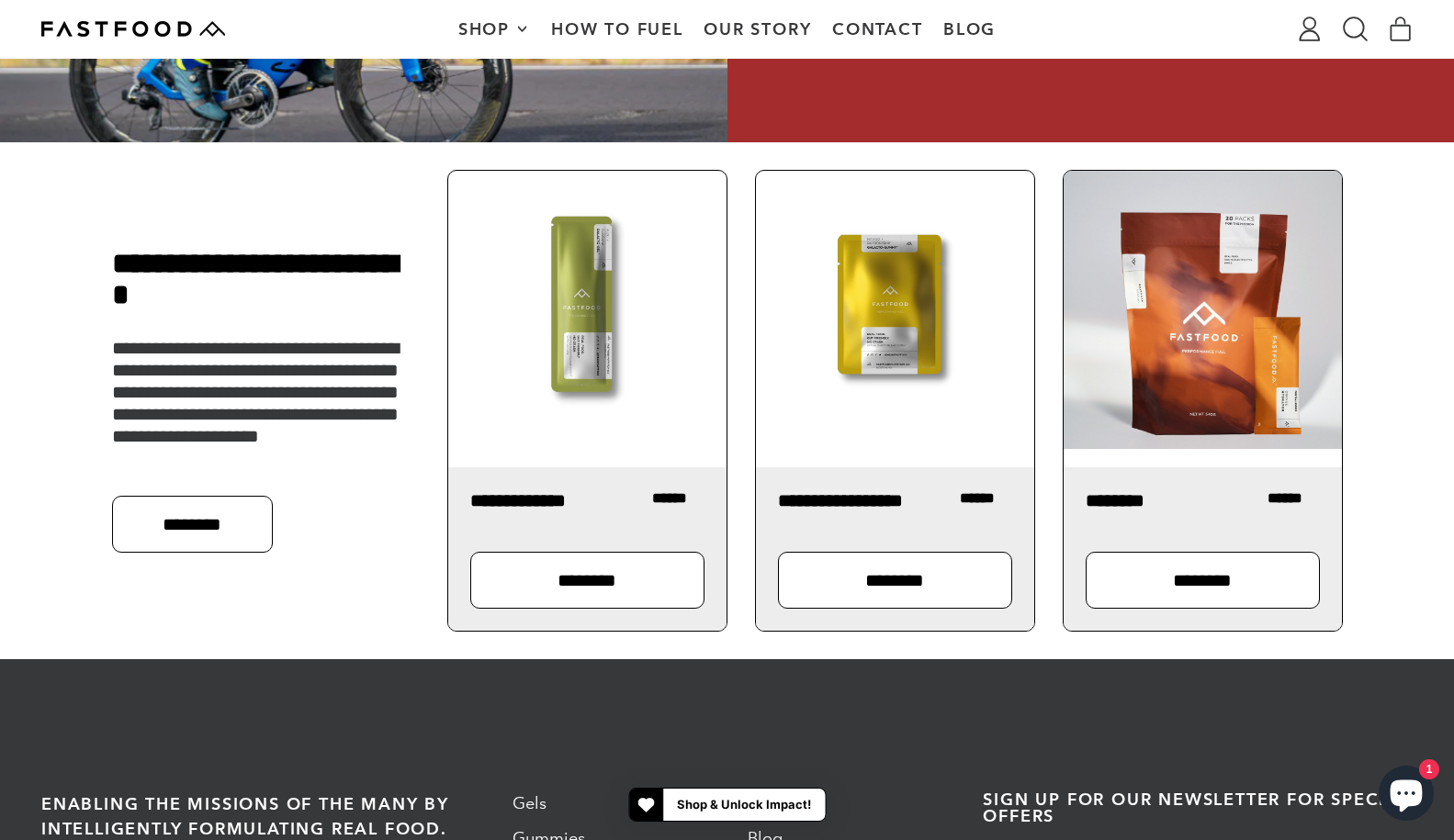 click at bounding box center (895, 309) 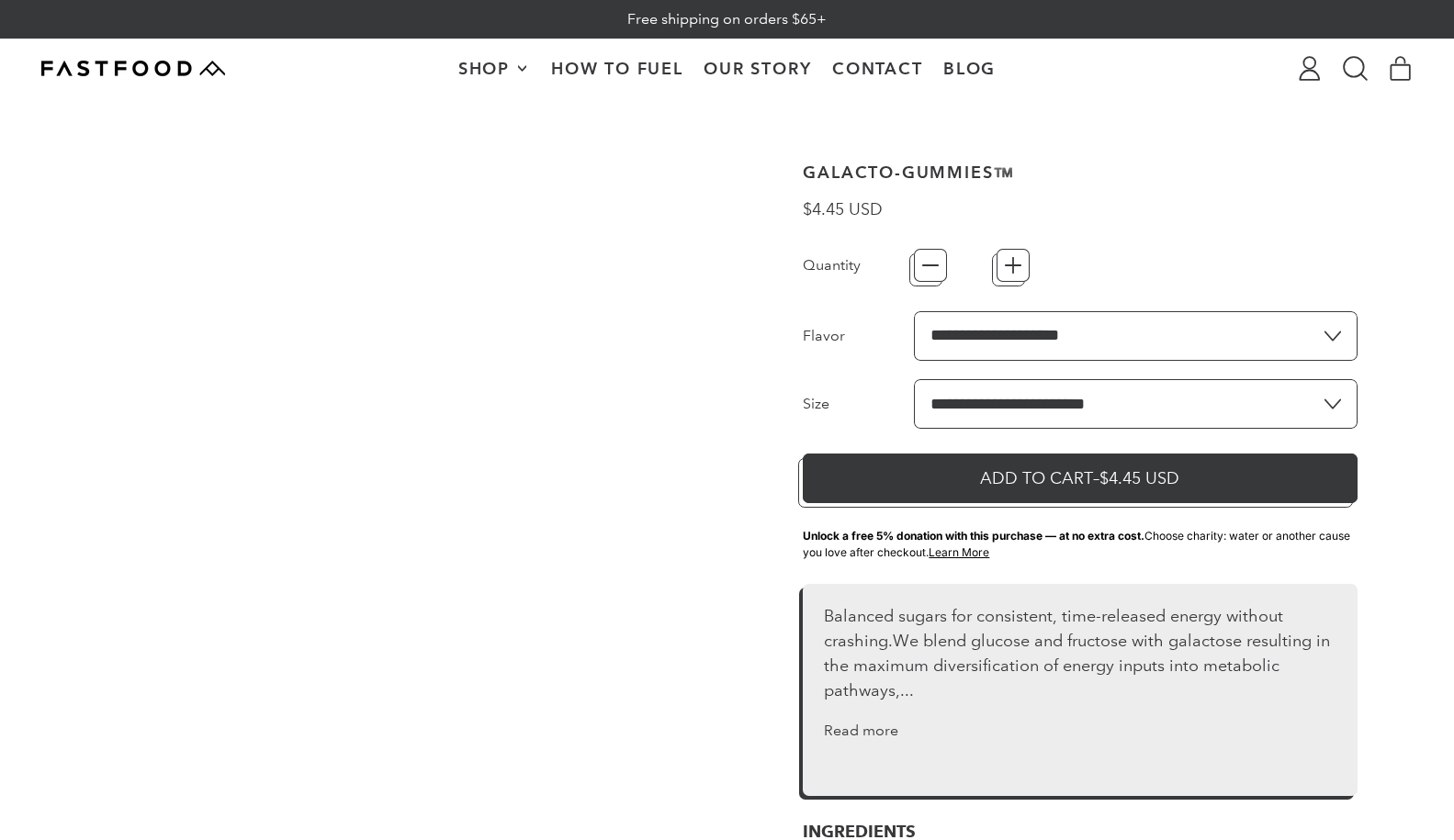 scroll, scrollTop: 0, scrollLeft: 0, axis: both 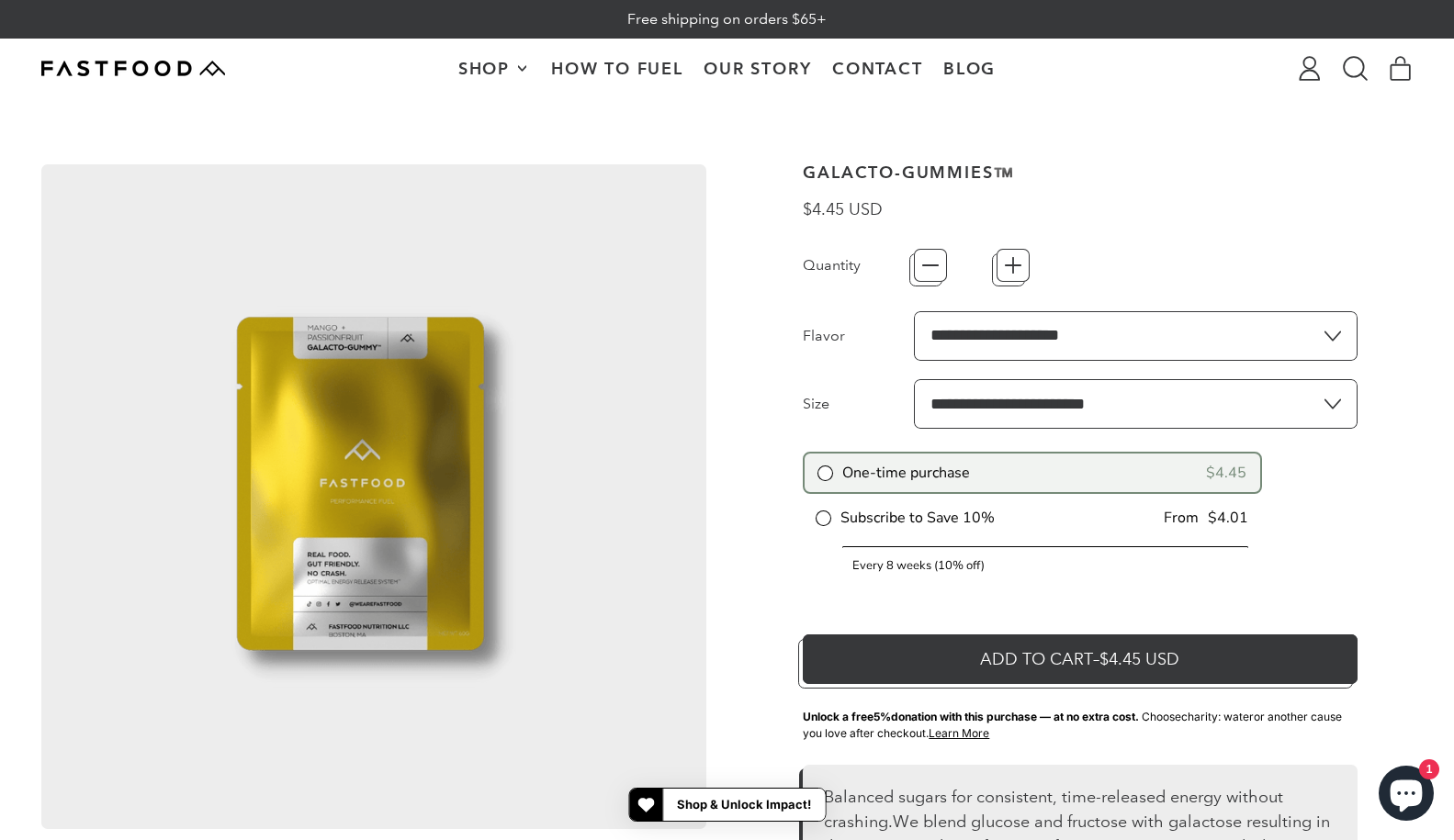 click on "*" at bounding box center [1135, 265] 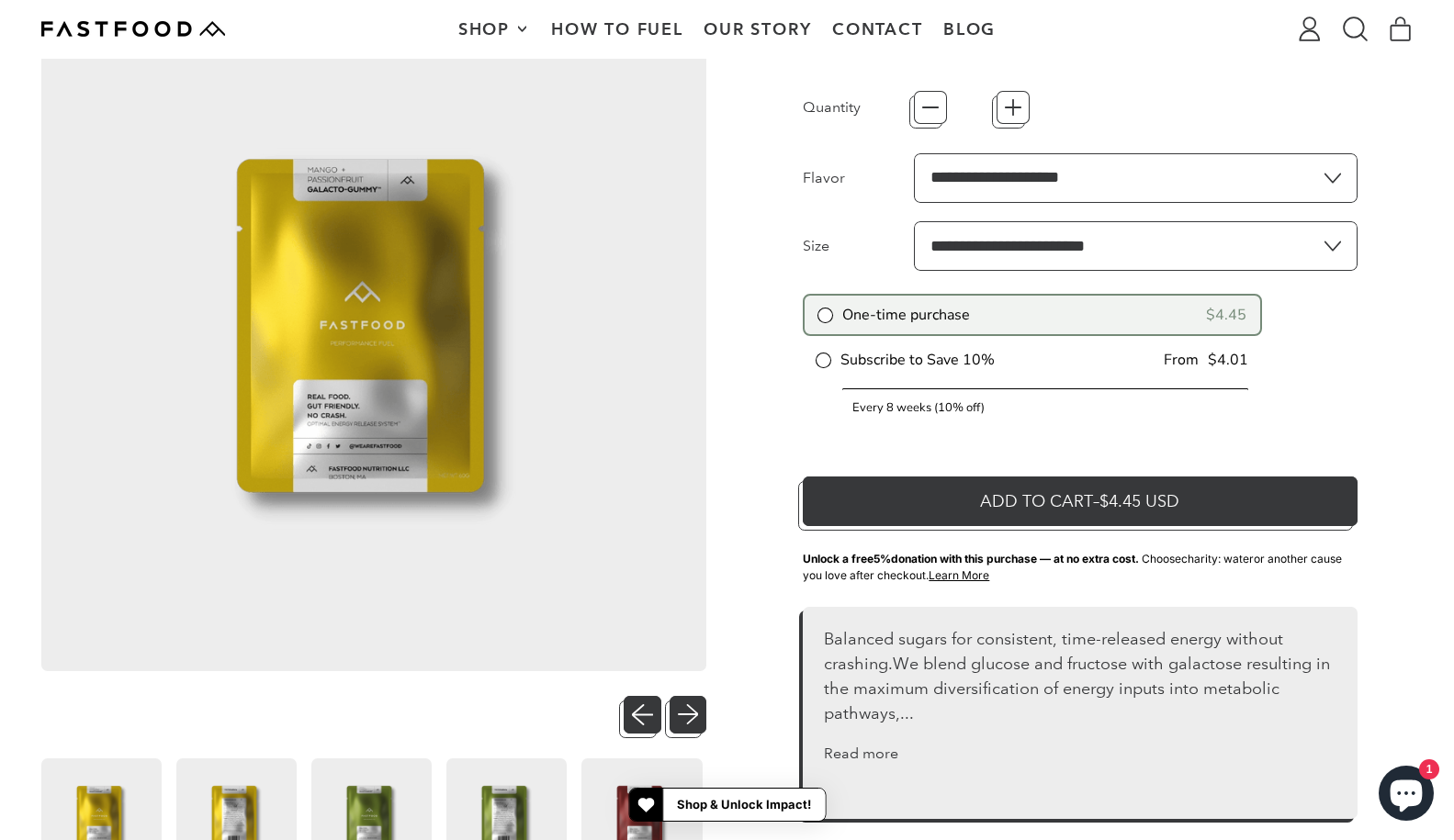 scroll, scrollTop: 494, scrollLeft: 0, axis: vertical 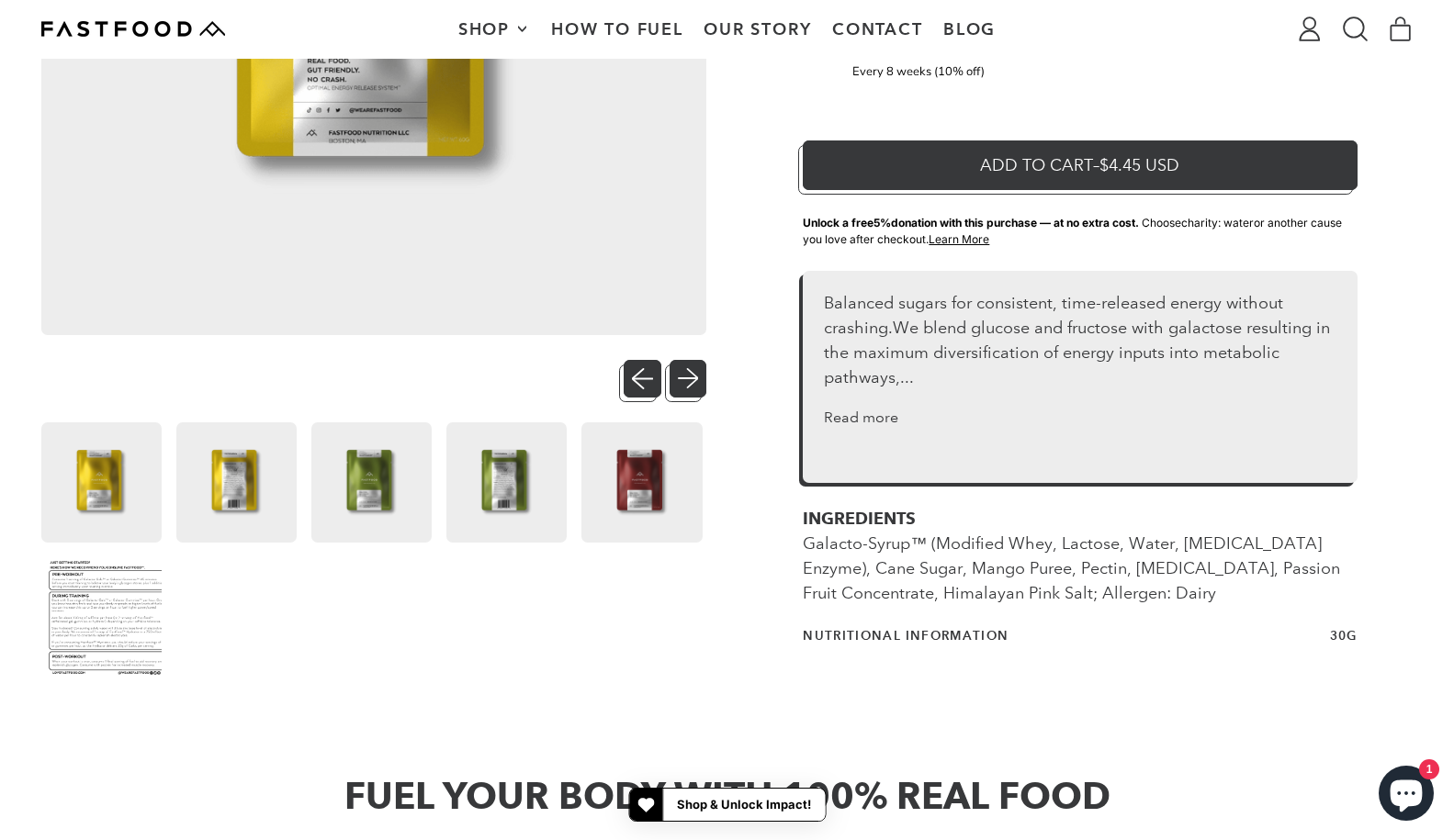 click at bounding box center [101, 617] 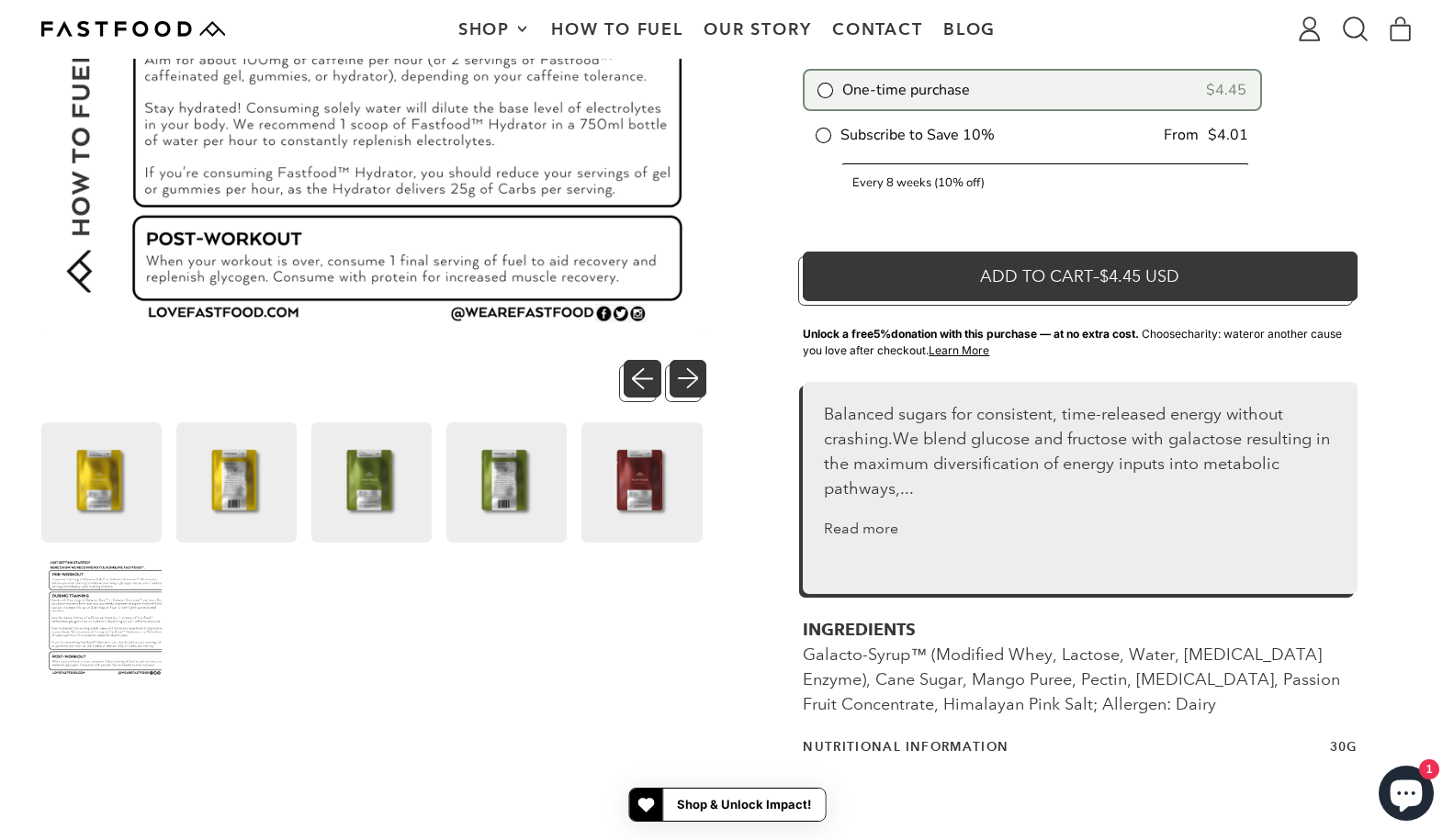 click at bounding box center (641, 482) 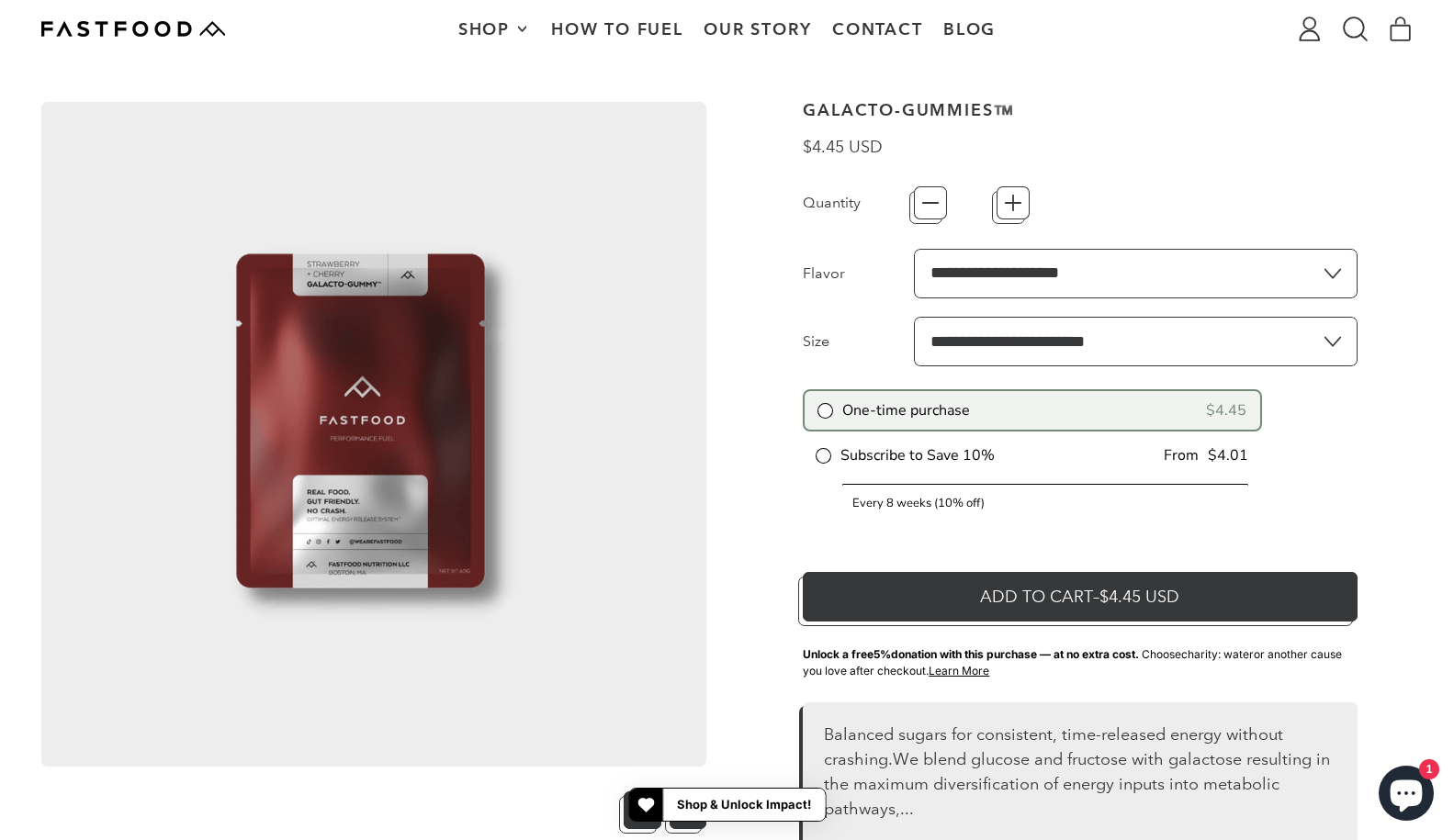 scroll, scrollTop: 30, scrollLeft: 0, axis: vertical 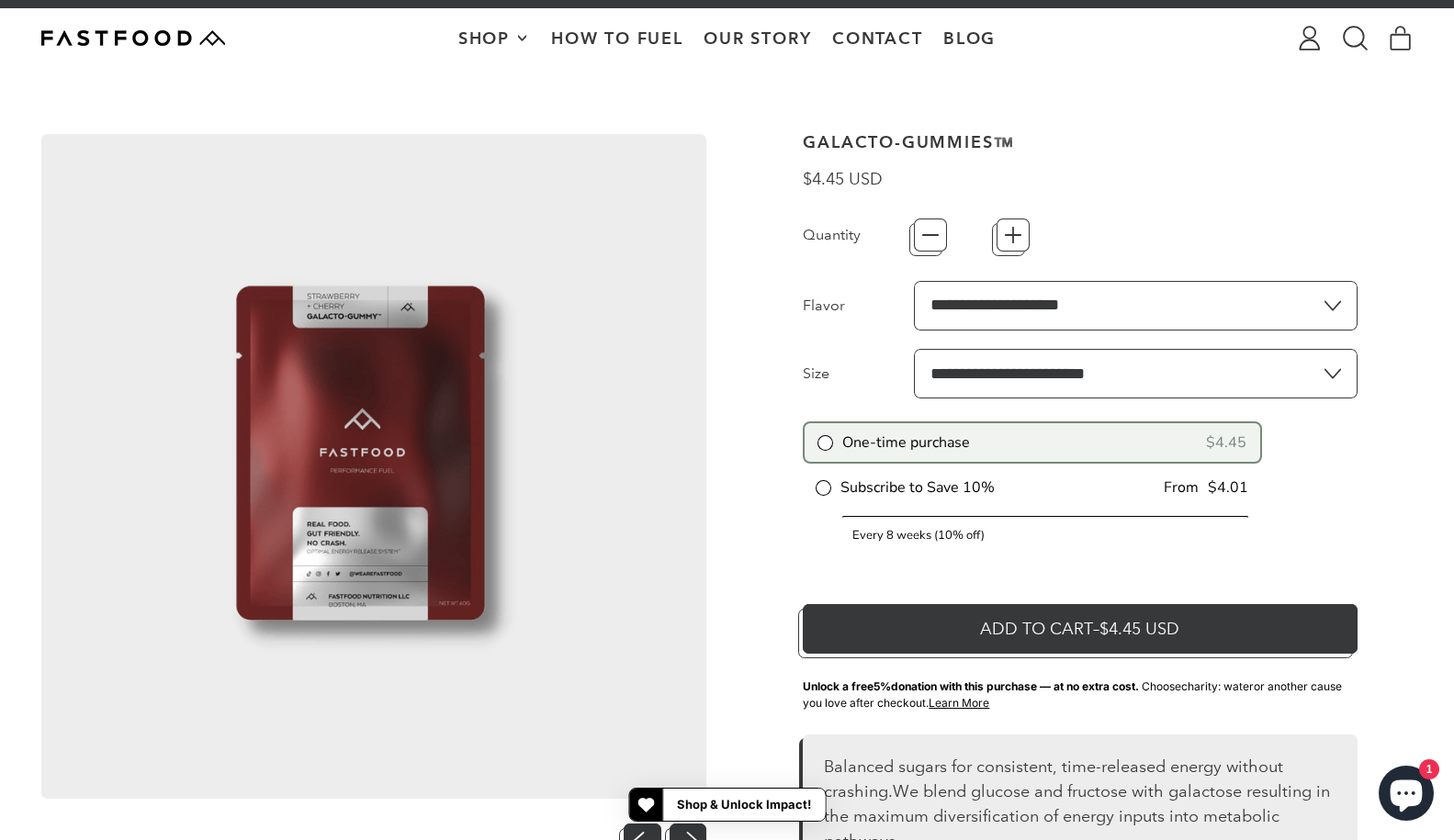 click on "**********" at bounding box center [1135, 306] 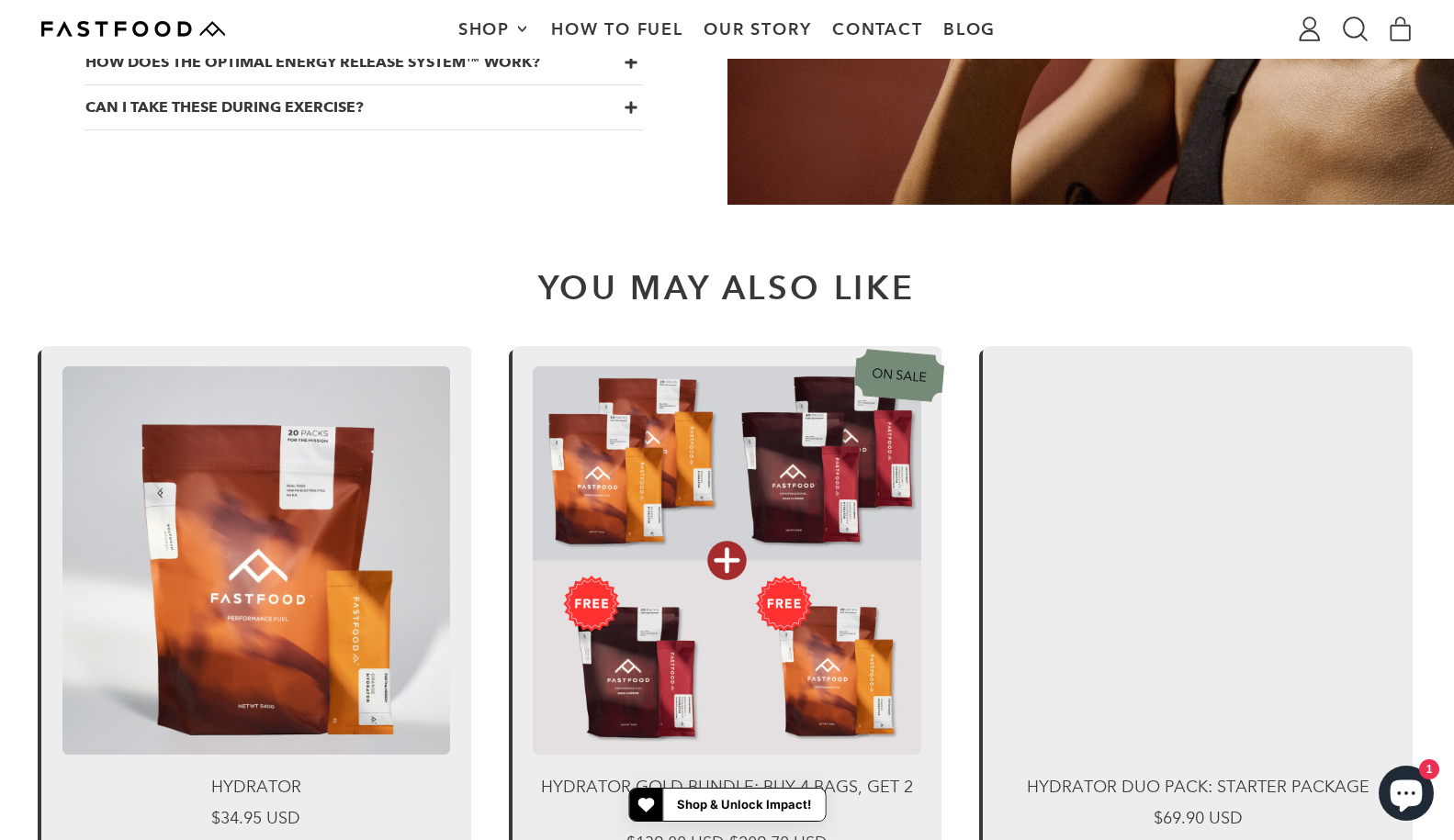scroll, scrollTop: 4037, scrollLeft: 0, axis: vertical 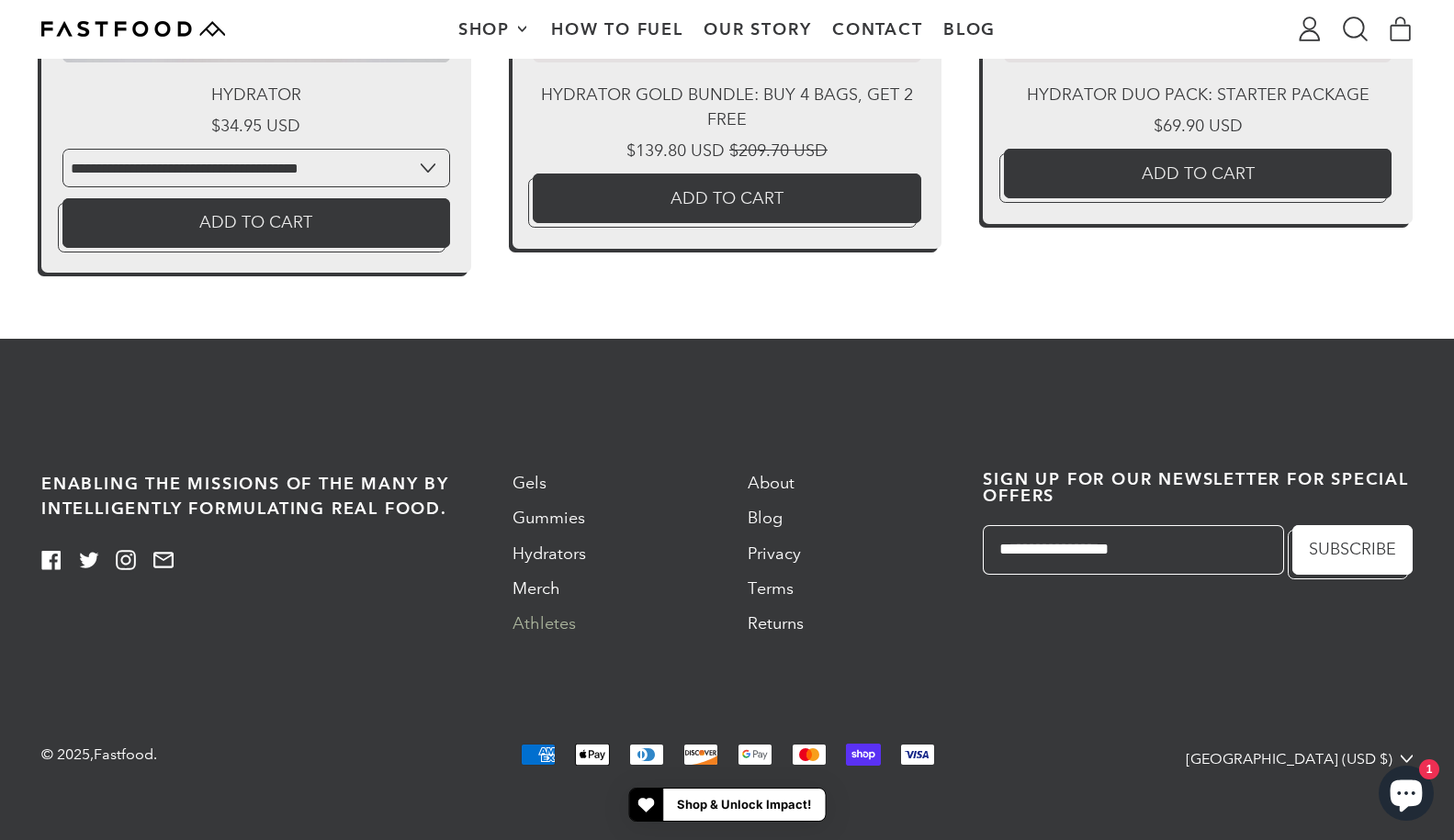 click on "Athletes" at bounding box center [544, 623] 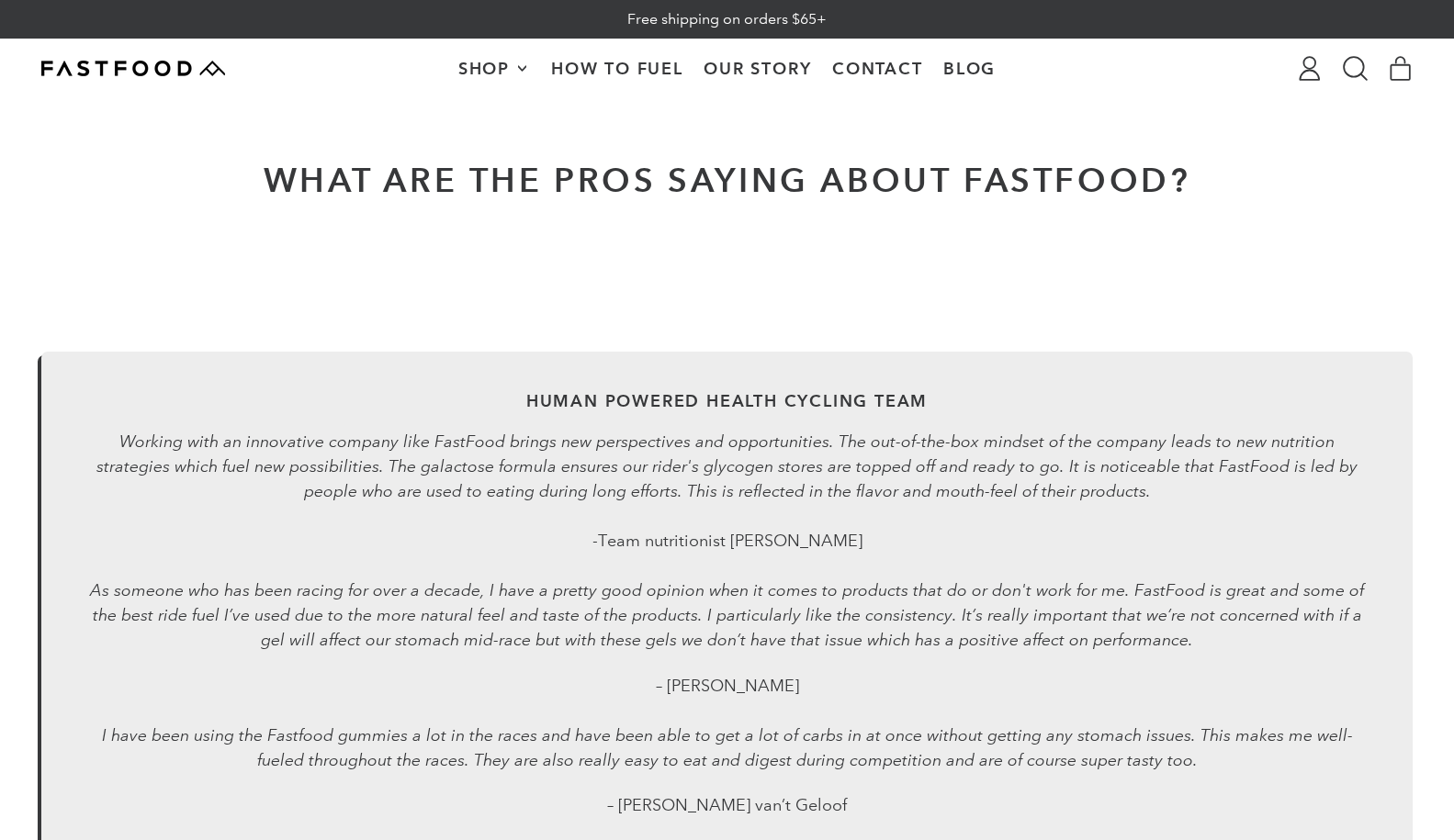 scroll, scrollTop: 0, scrollLeft: 0, axis: both 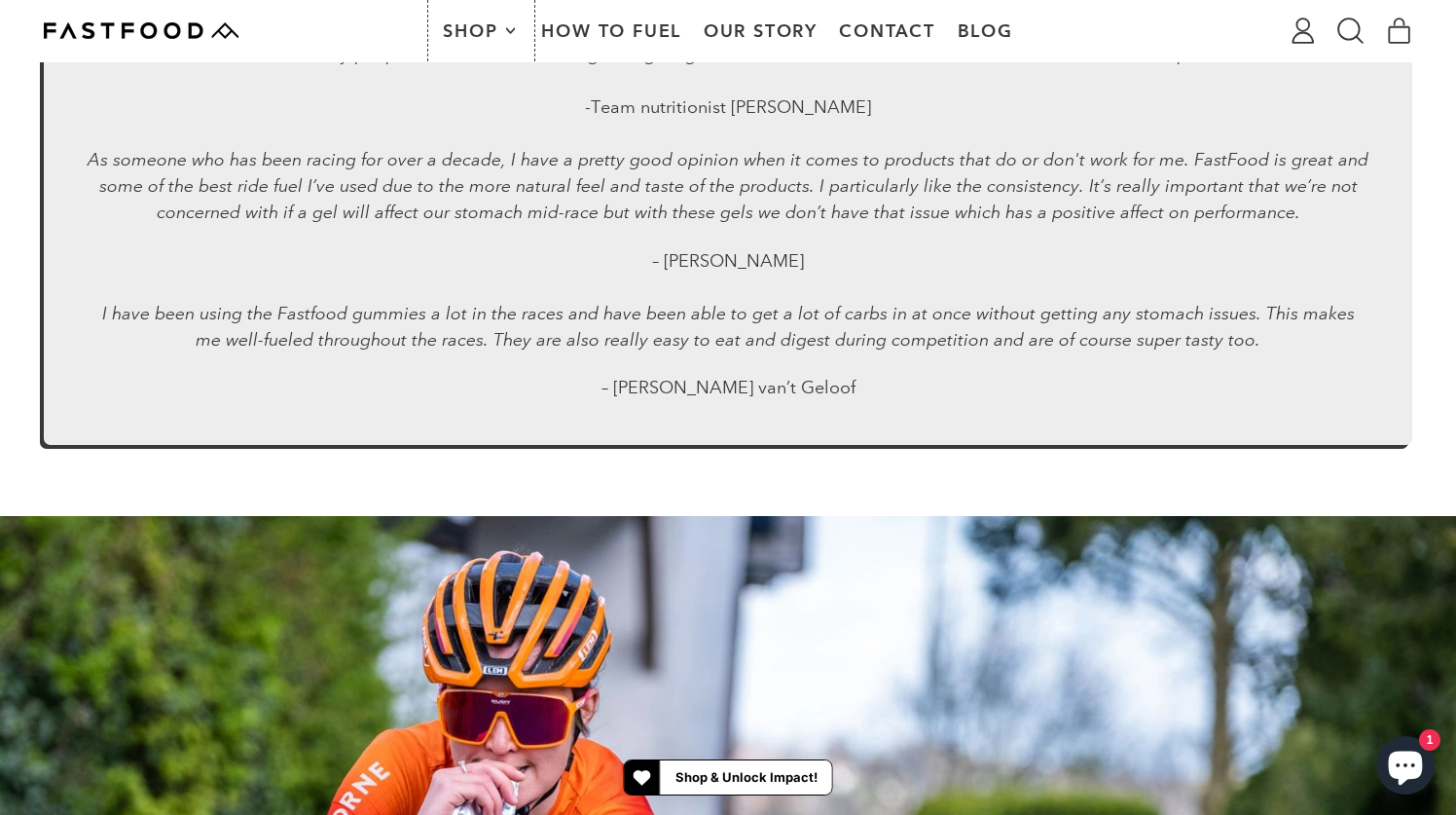 click on "Shop" at bounding box center [481, 31] 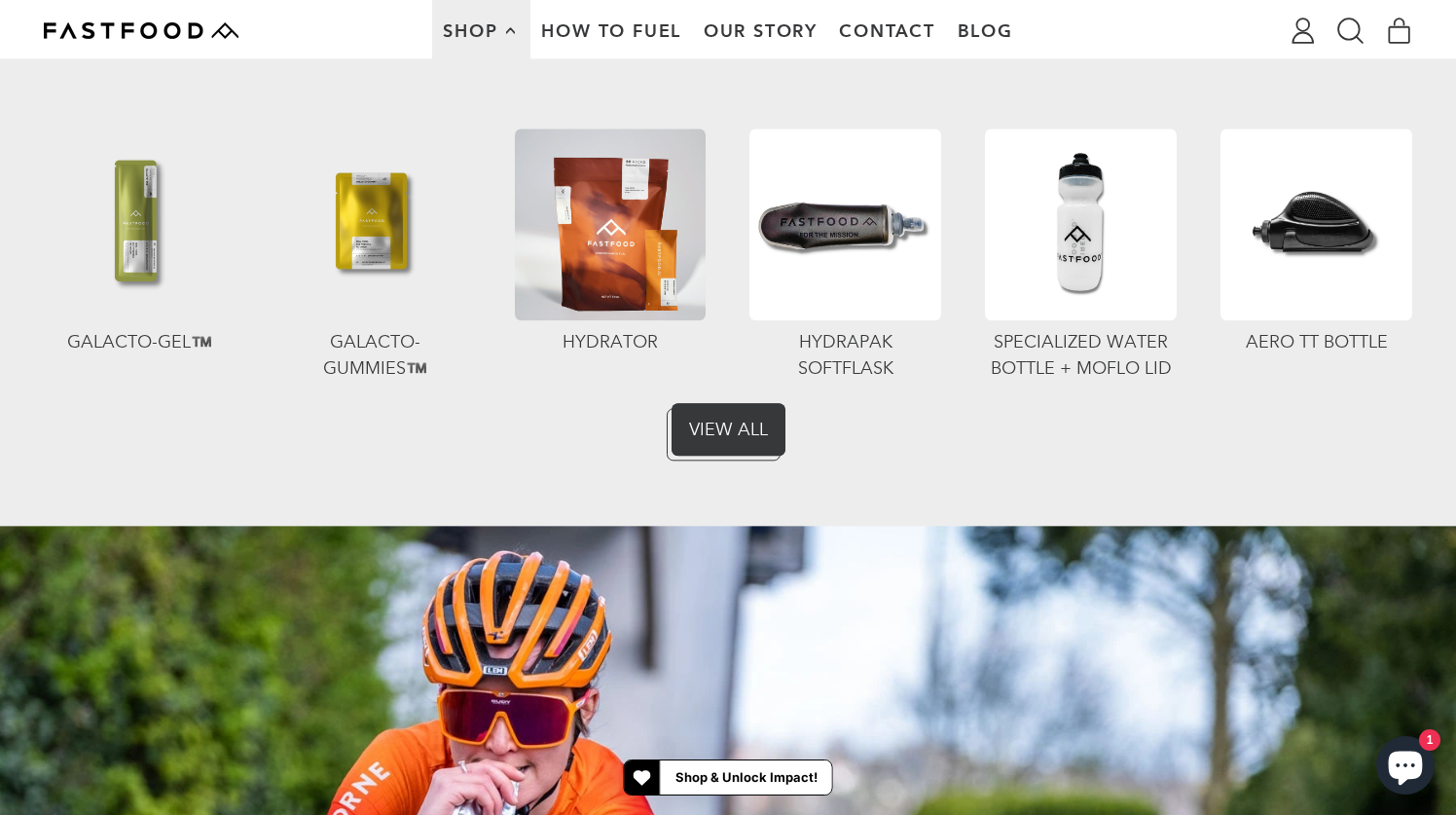click at bounding box center [375, 224] 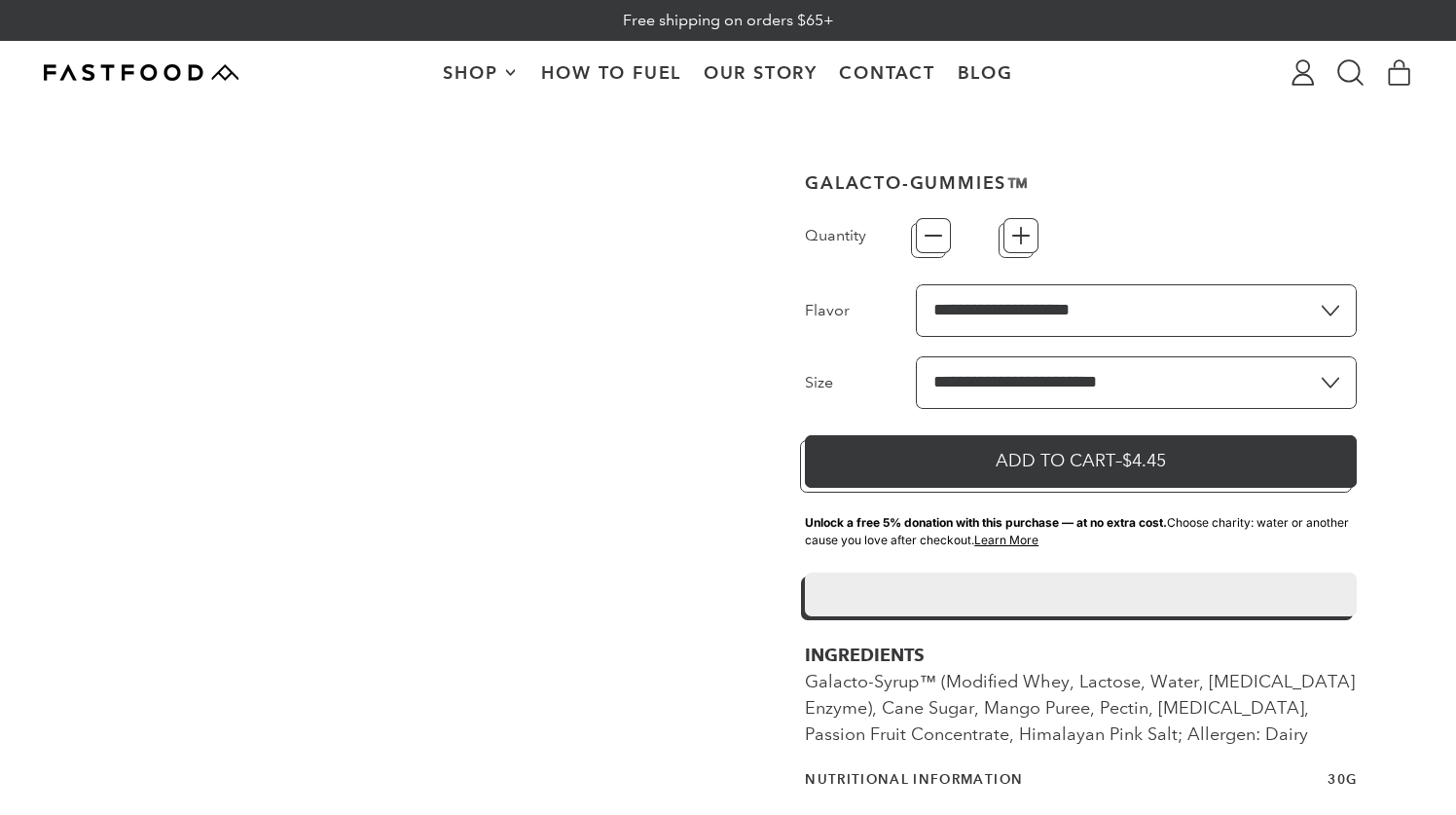 scroll, scrollTop: 0, scrollLeft: 0, axis: both 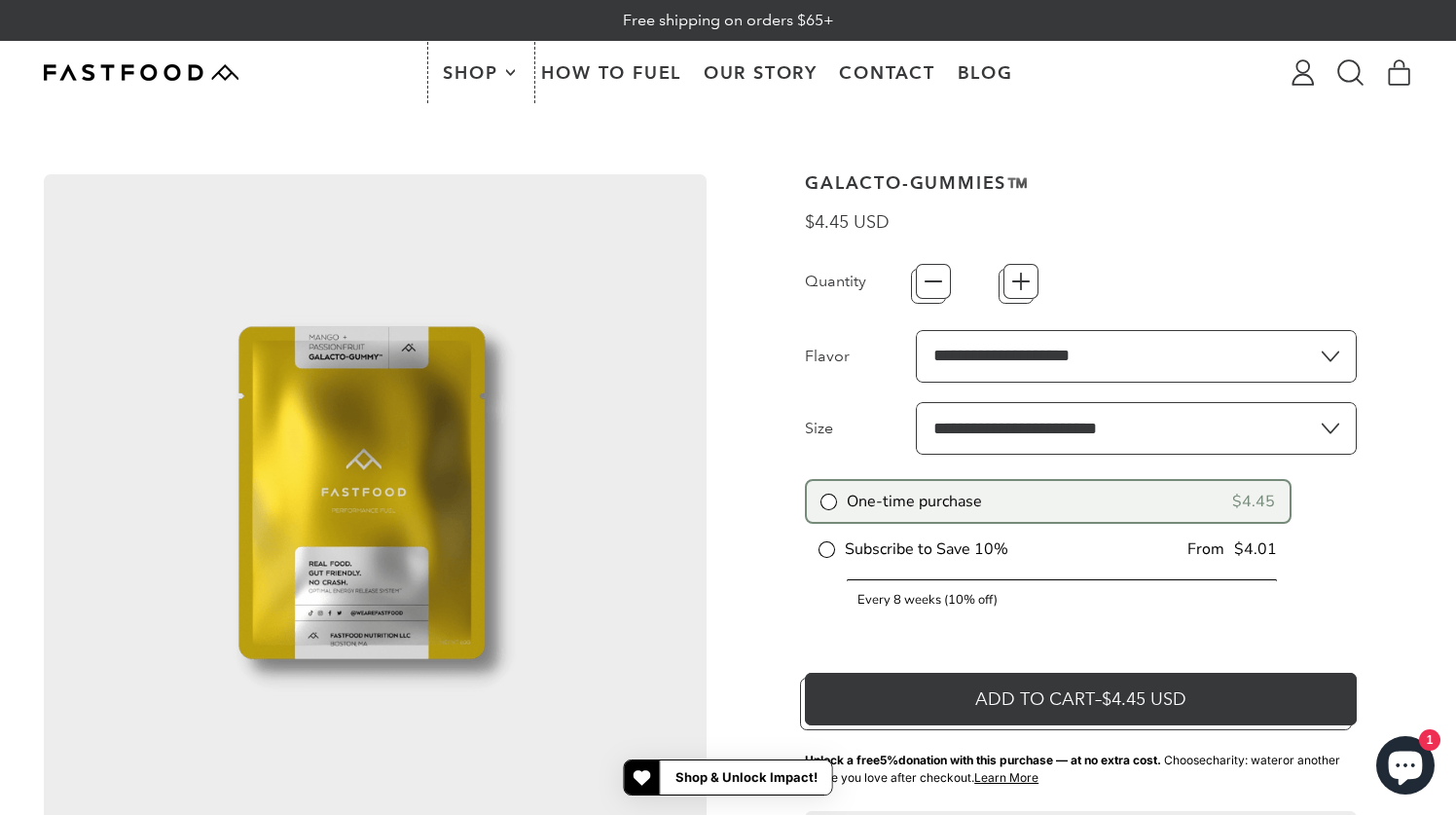click on "Shop" at bounding box center (472, 73) 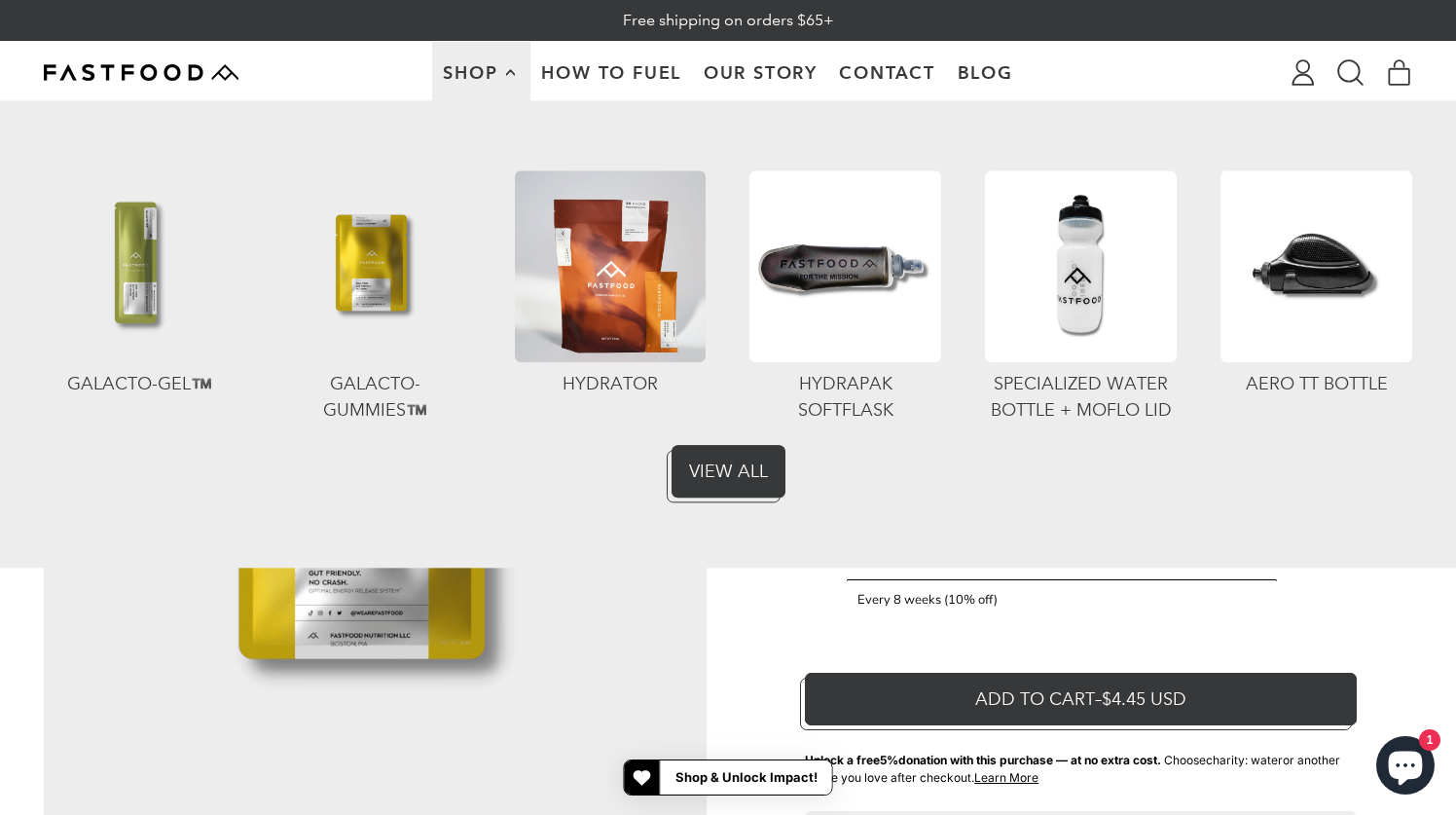 click at bounding box center (139, 266) 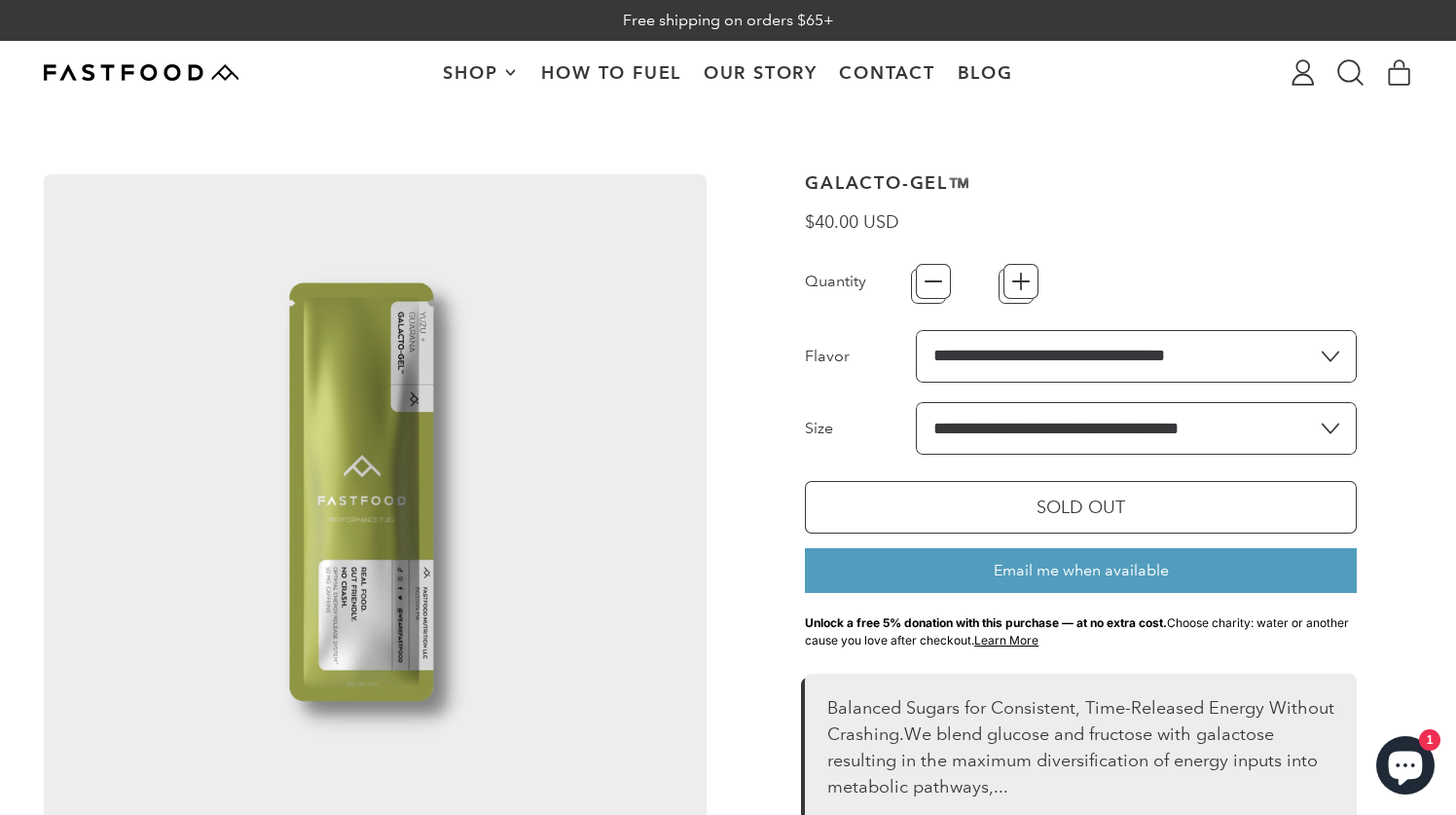 scroll, scrollTop: 0, scrollLeft: 0, axis: both 